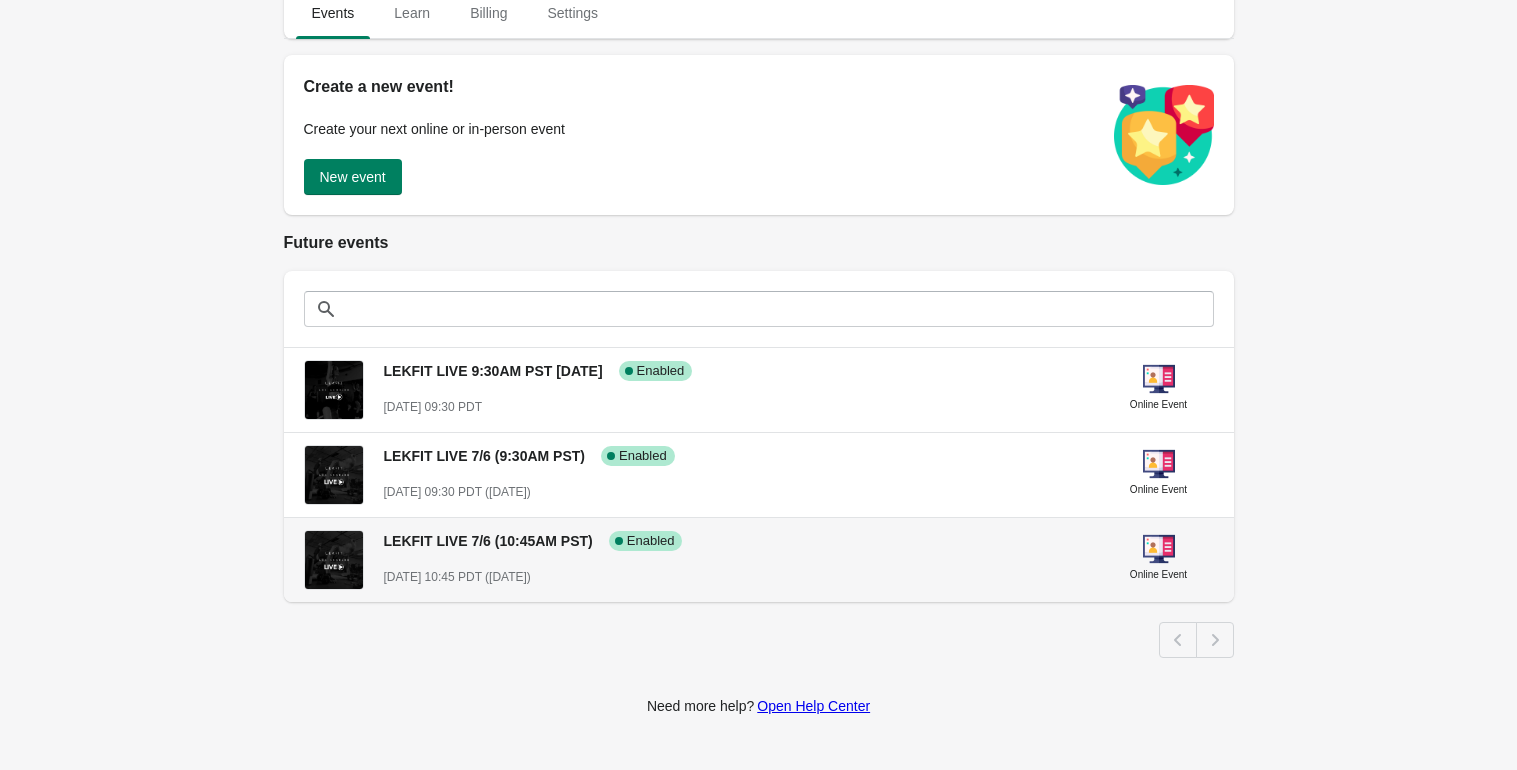 scroll, scrollTop: 229, scrollLeft: 0, axis: vertical 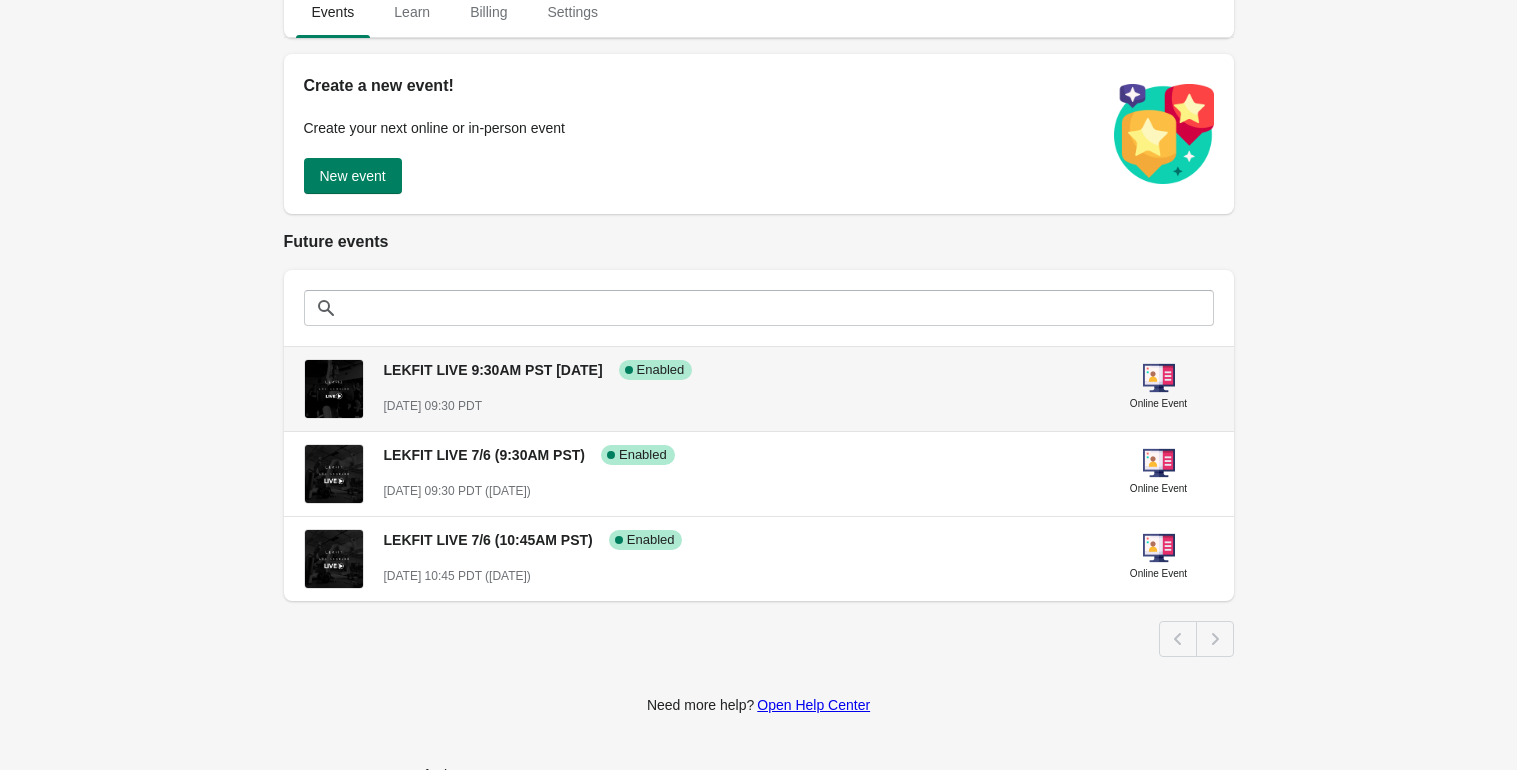 click on "LEKFIT LIVE 9:30AM PST 7/2 Success Complete Enabled July 2st, 2025 @ 09:30 PDT" at bounding box center [736, 379] 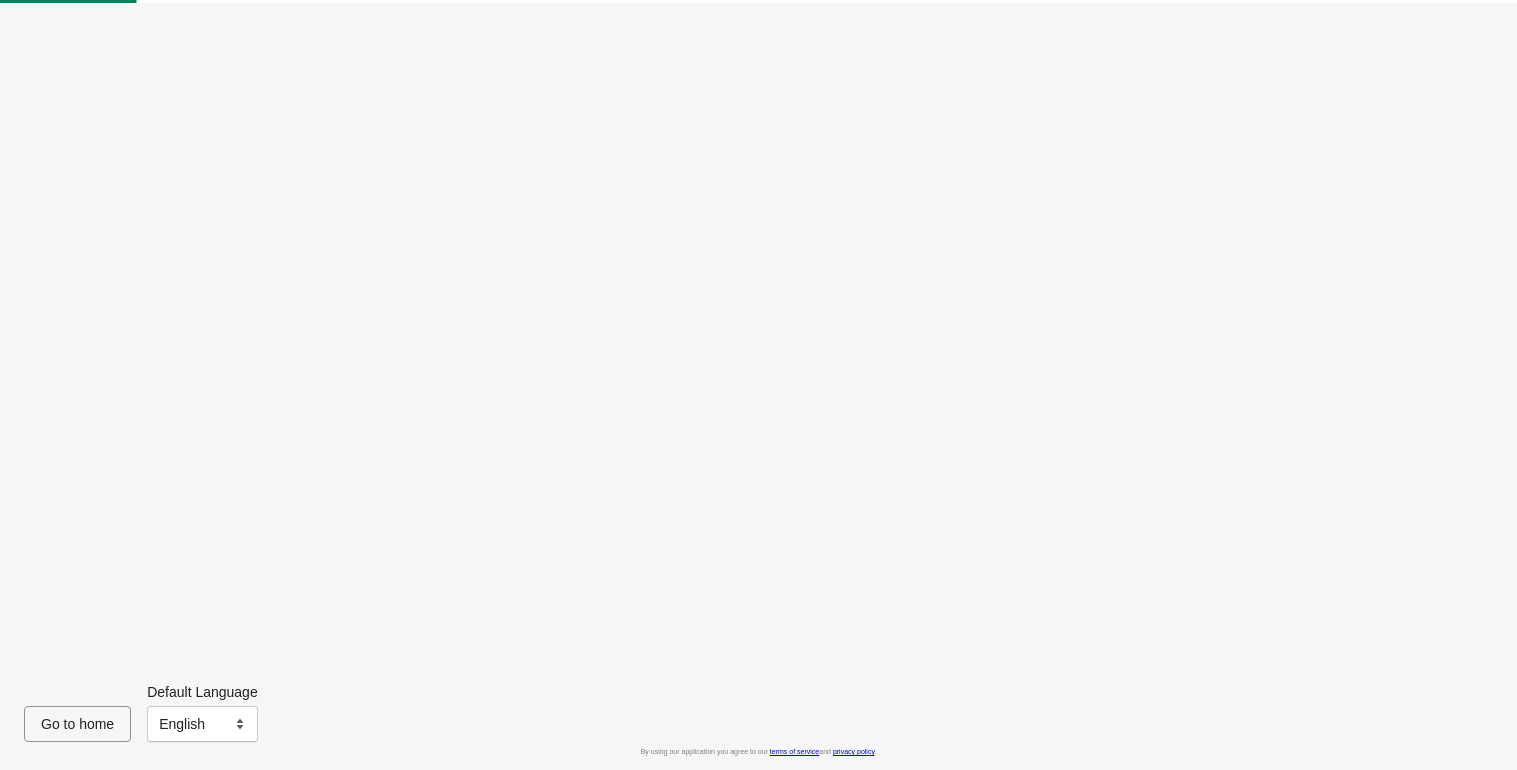 scroll, scrollTop: 0, scrollLeft: 0, axis: both 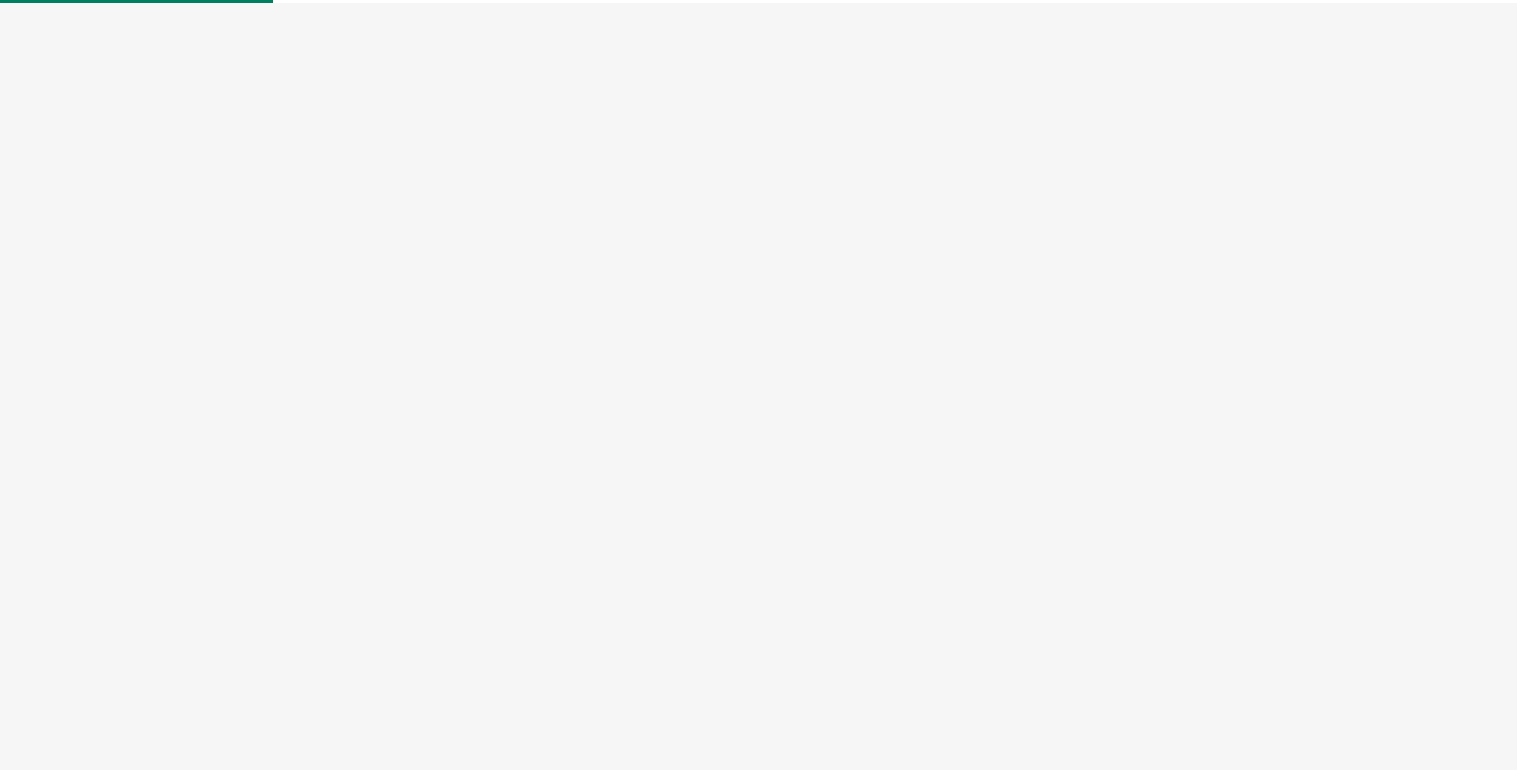 select on "US" 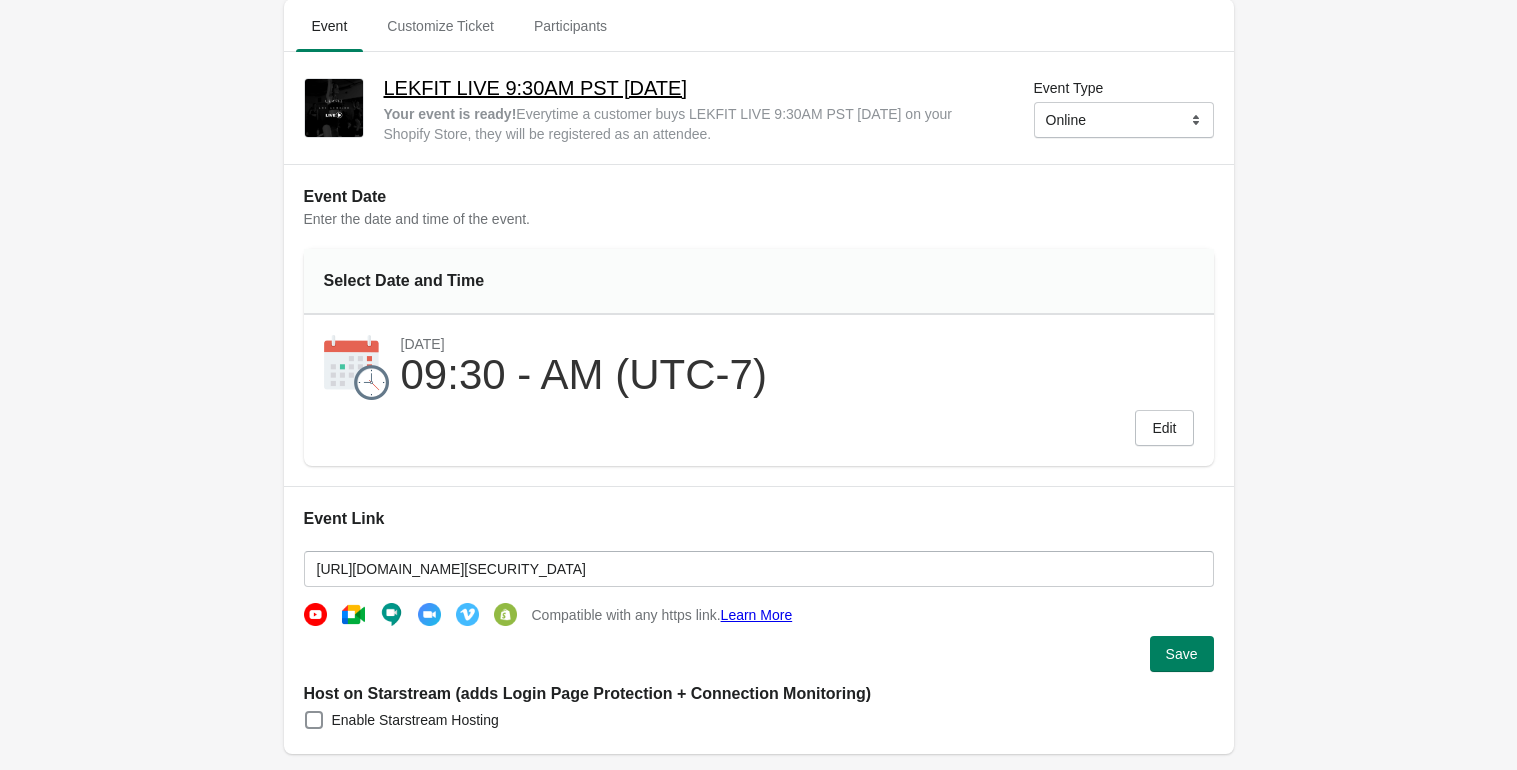 scroll, scrollTop: 0, scrollLeft: 0, axis: both 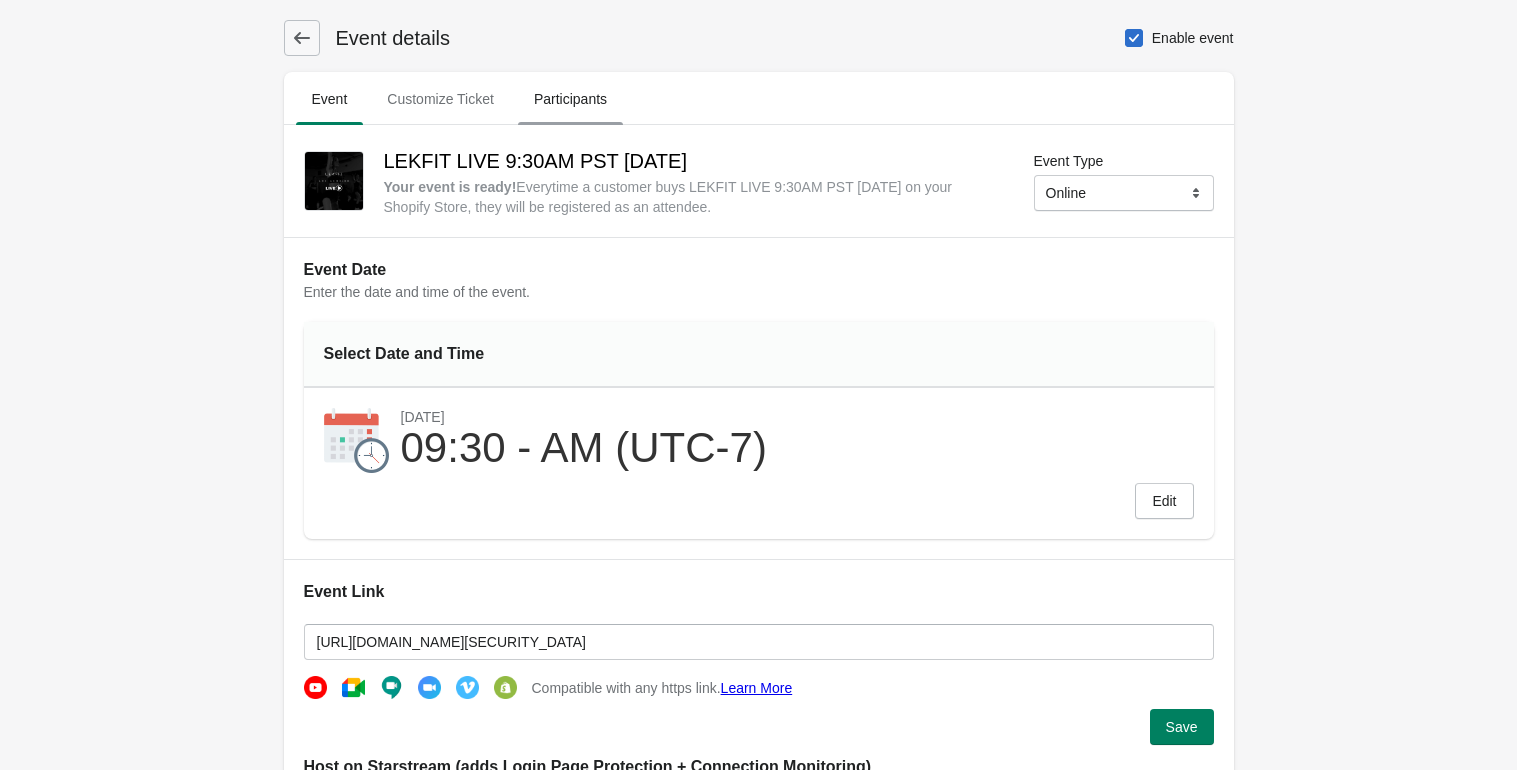 click on "Participants" at bounding box center (570, 99) 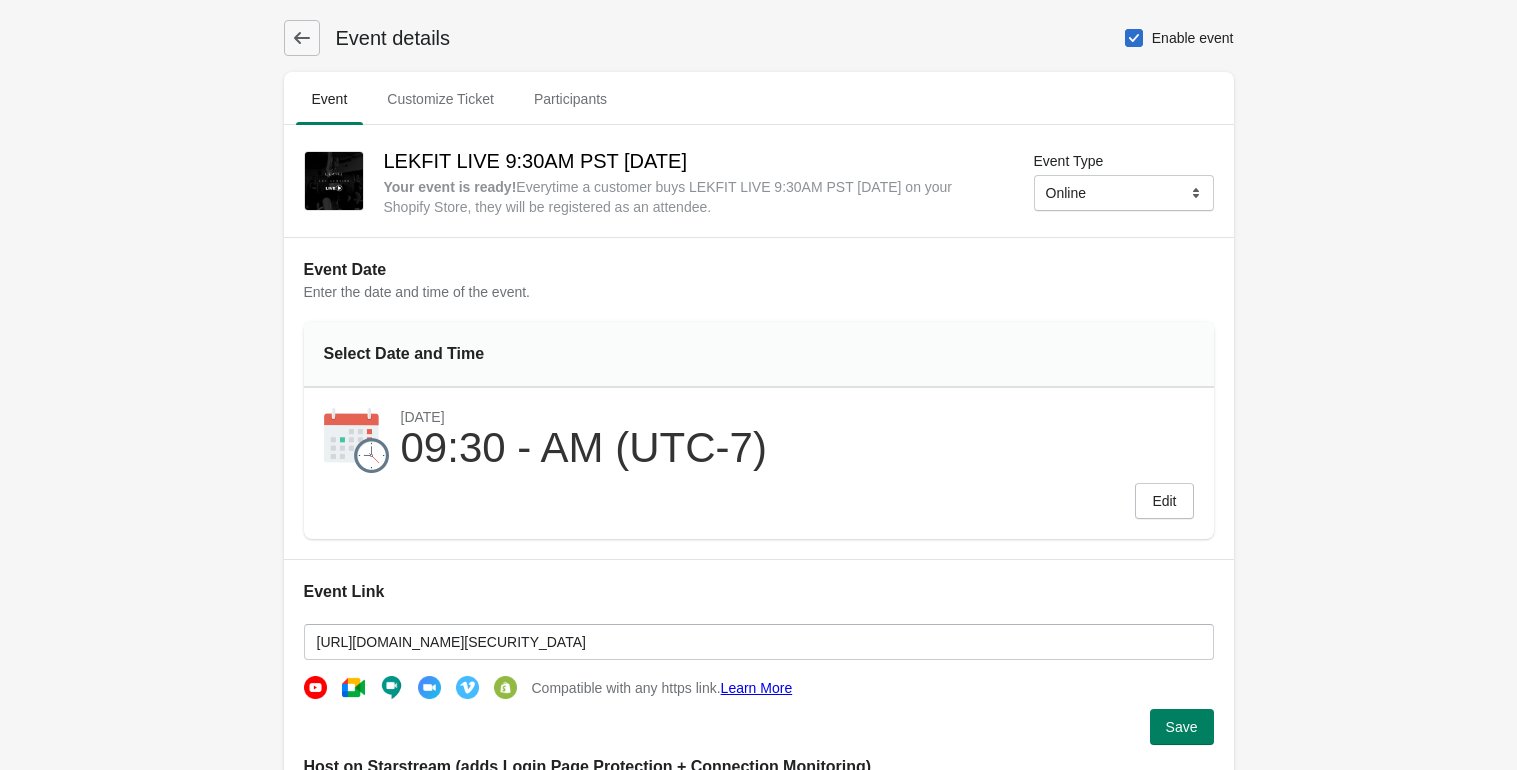 select on "US" 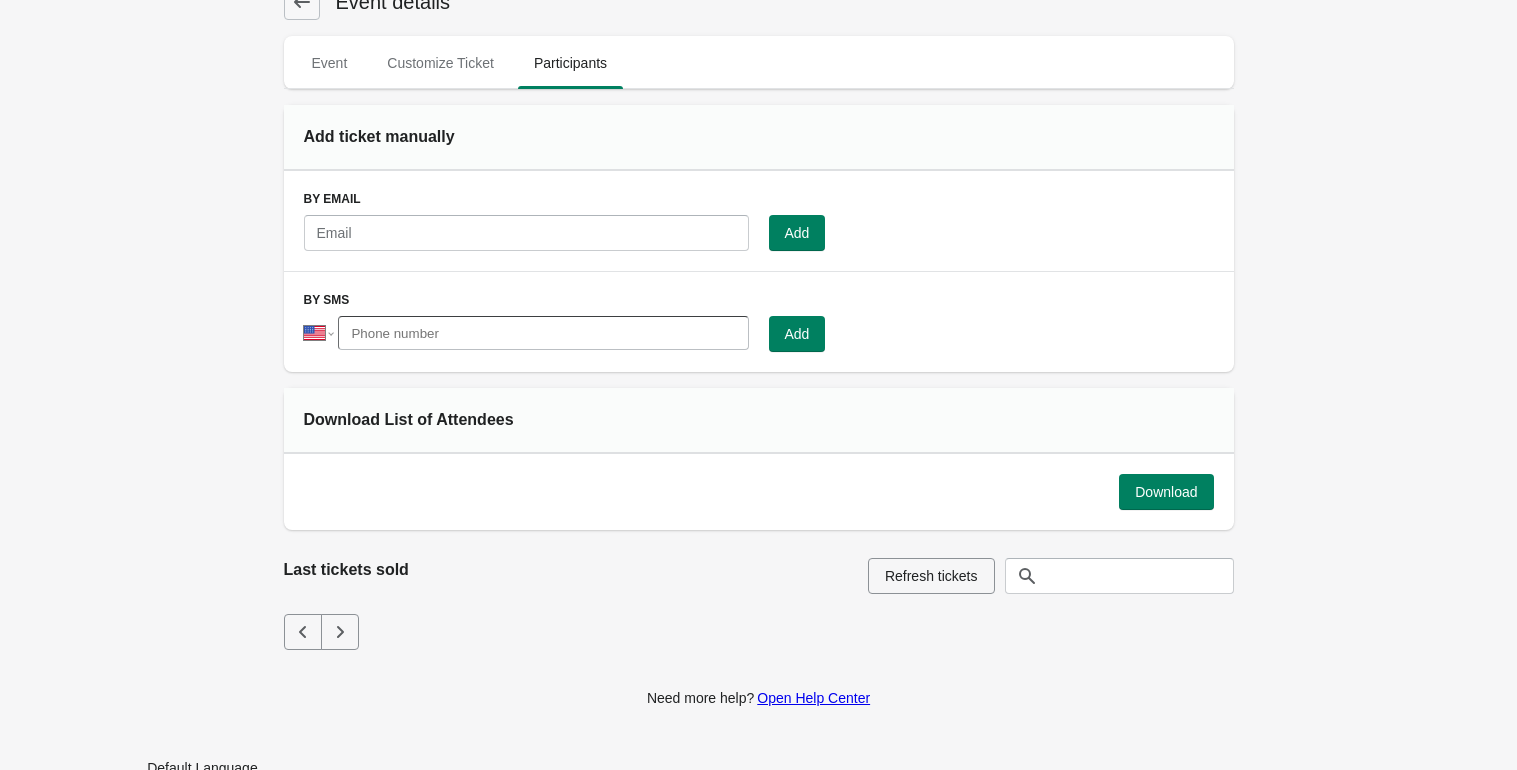 scroll, scrollTop: 55, scrollLeft: 0, axis: vertical 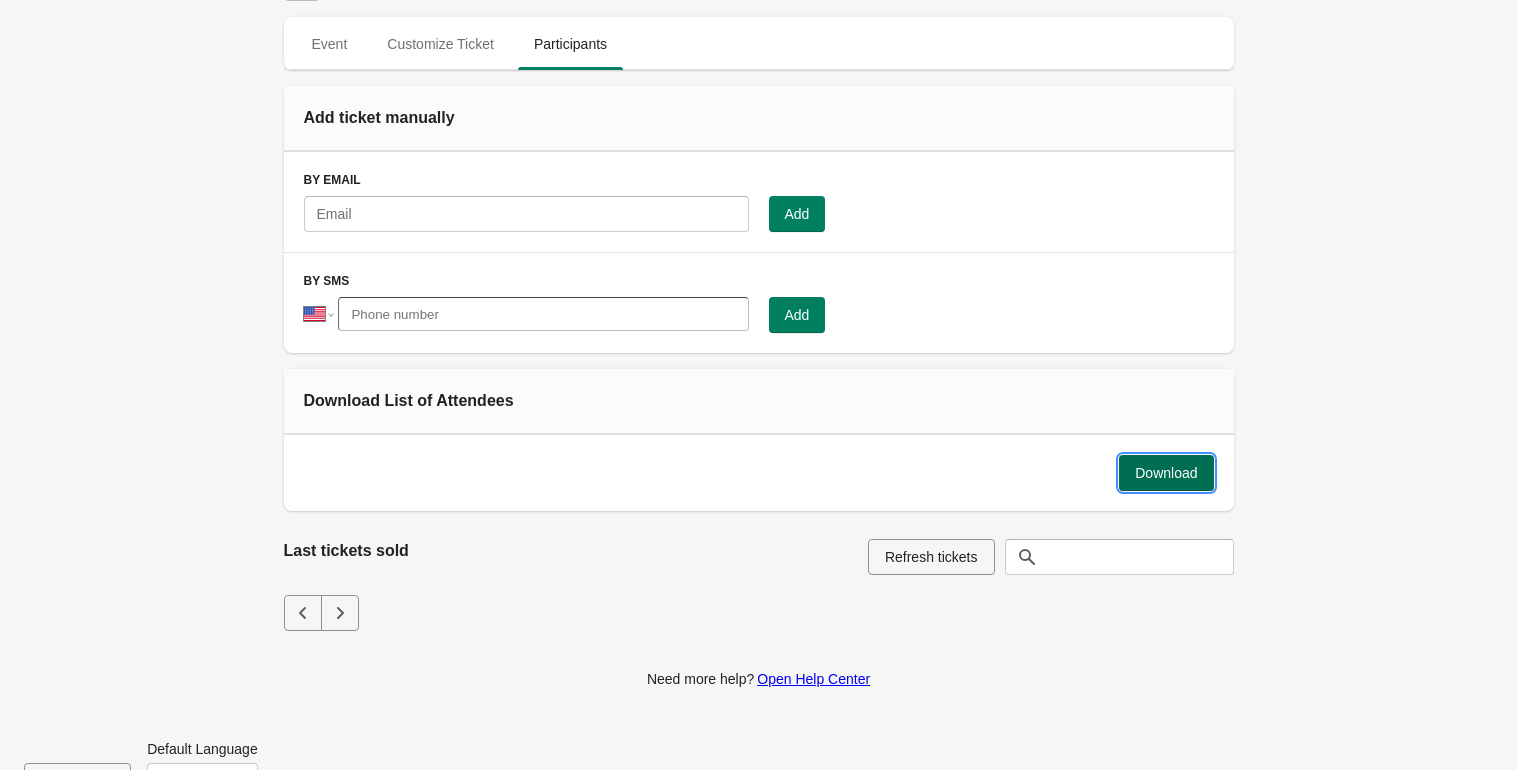 click on "Download" at bounding box center (1166, 473) 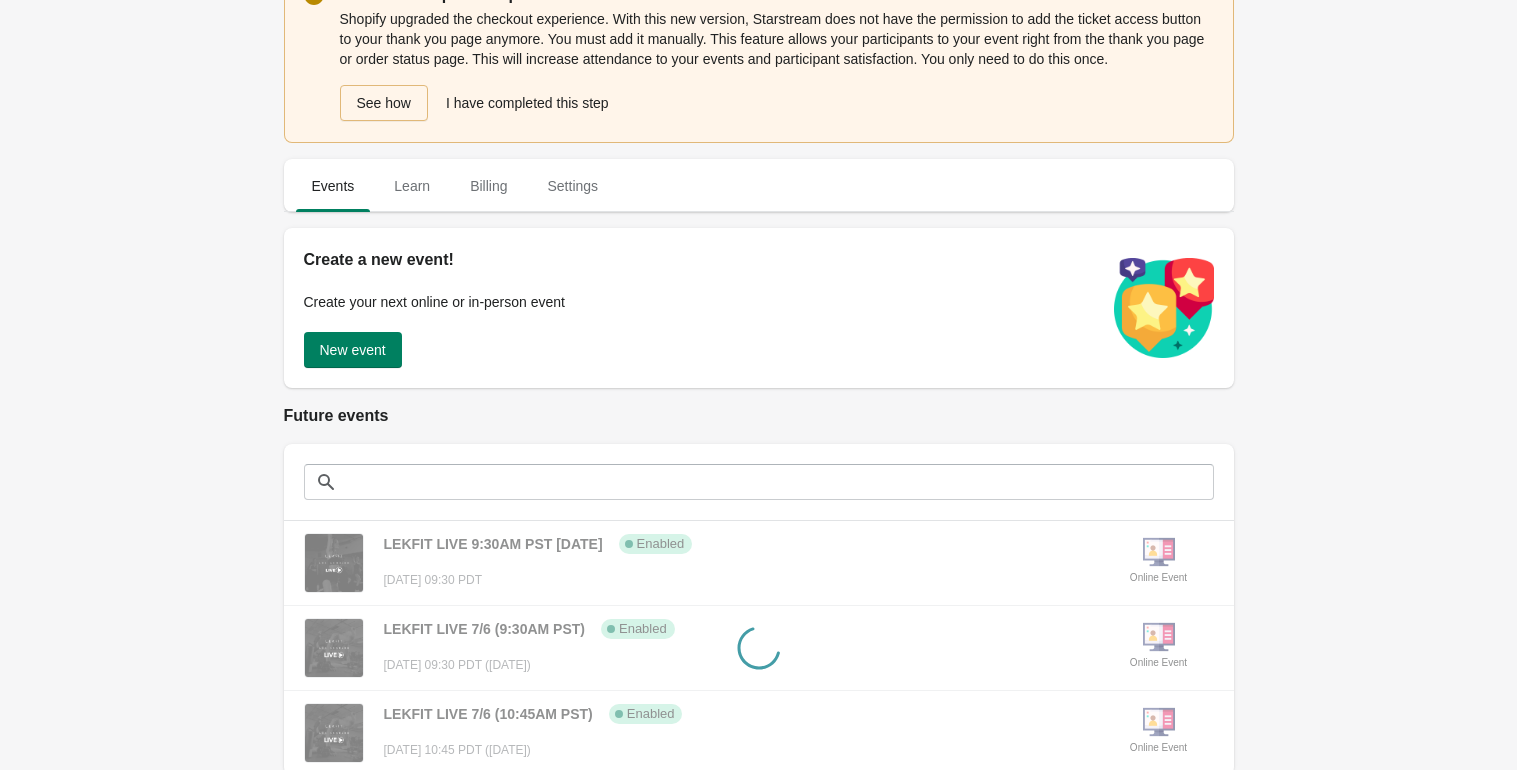 scroll, scrollTop: 229, scrollLeft: 0, axis: vertical 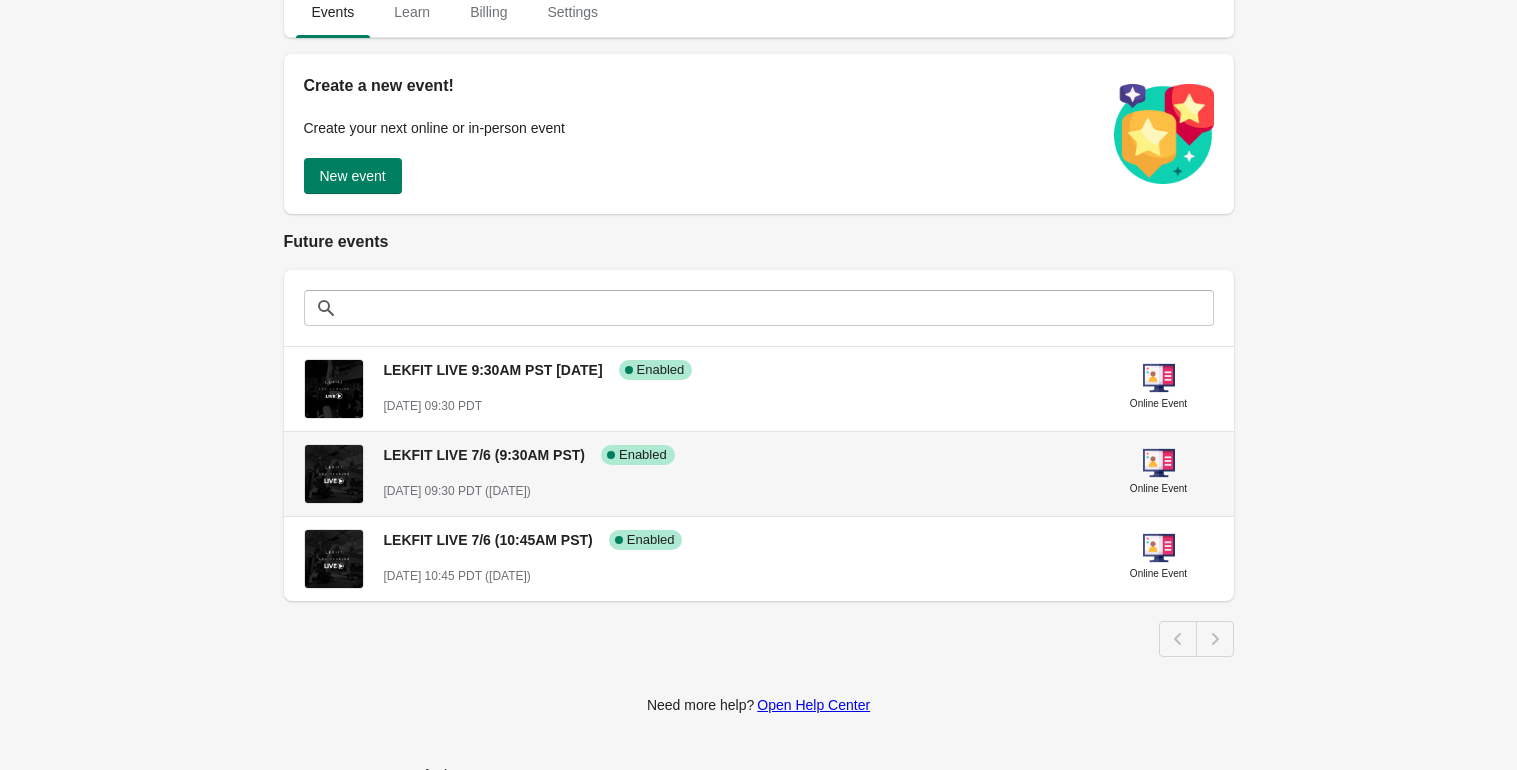 click on "LEKFIT LIVE 7/6 (9:30AM PST) Success Complete Enabled July 6st, 2025 @ 09:30 PDT (in 4 days)" at bounding box center (736, 464) 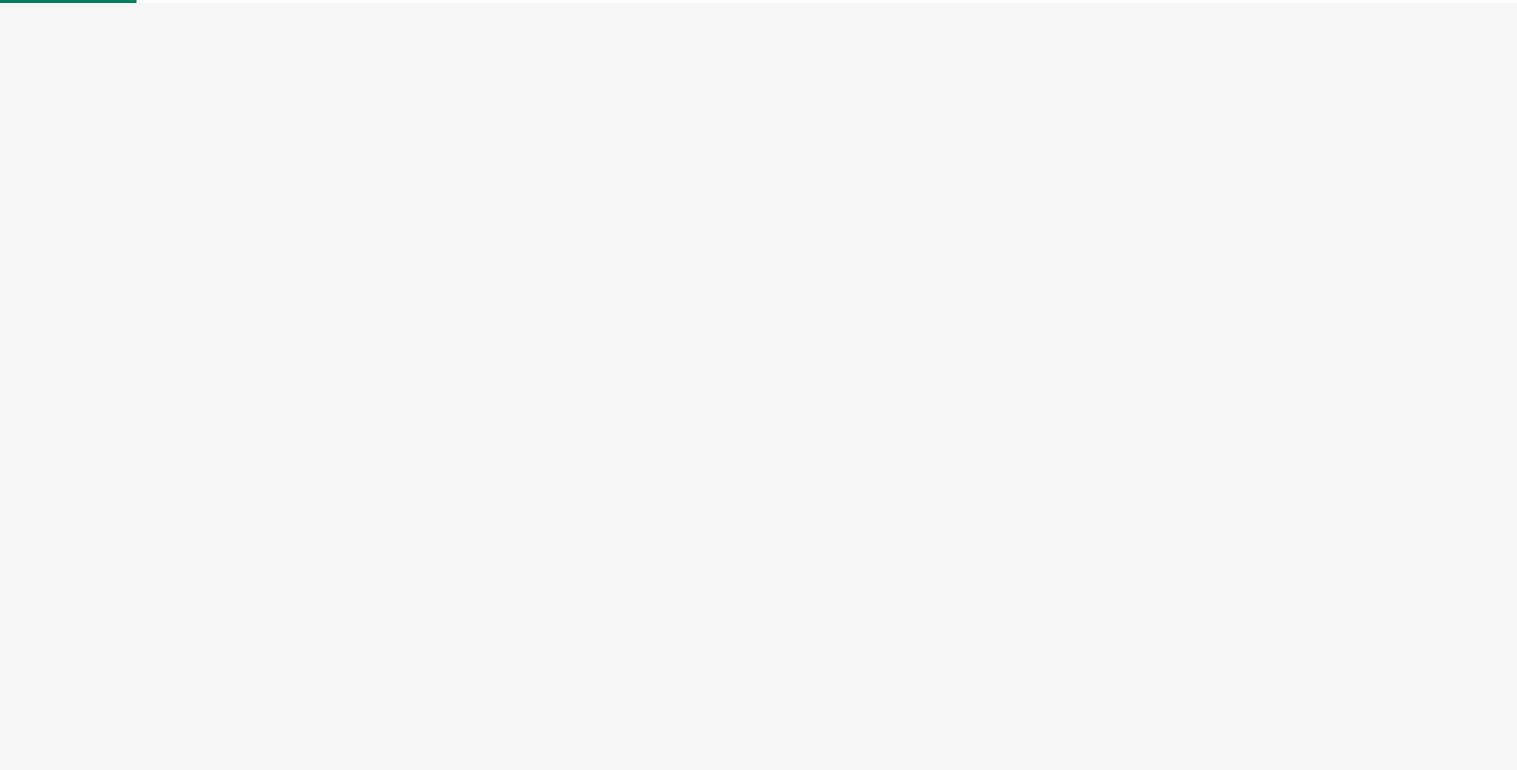 select on "US" 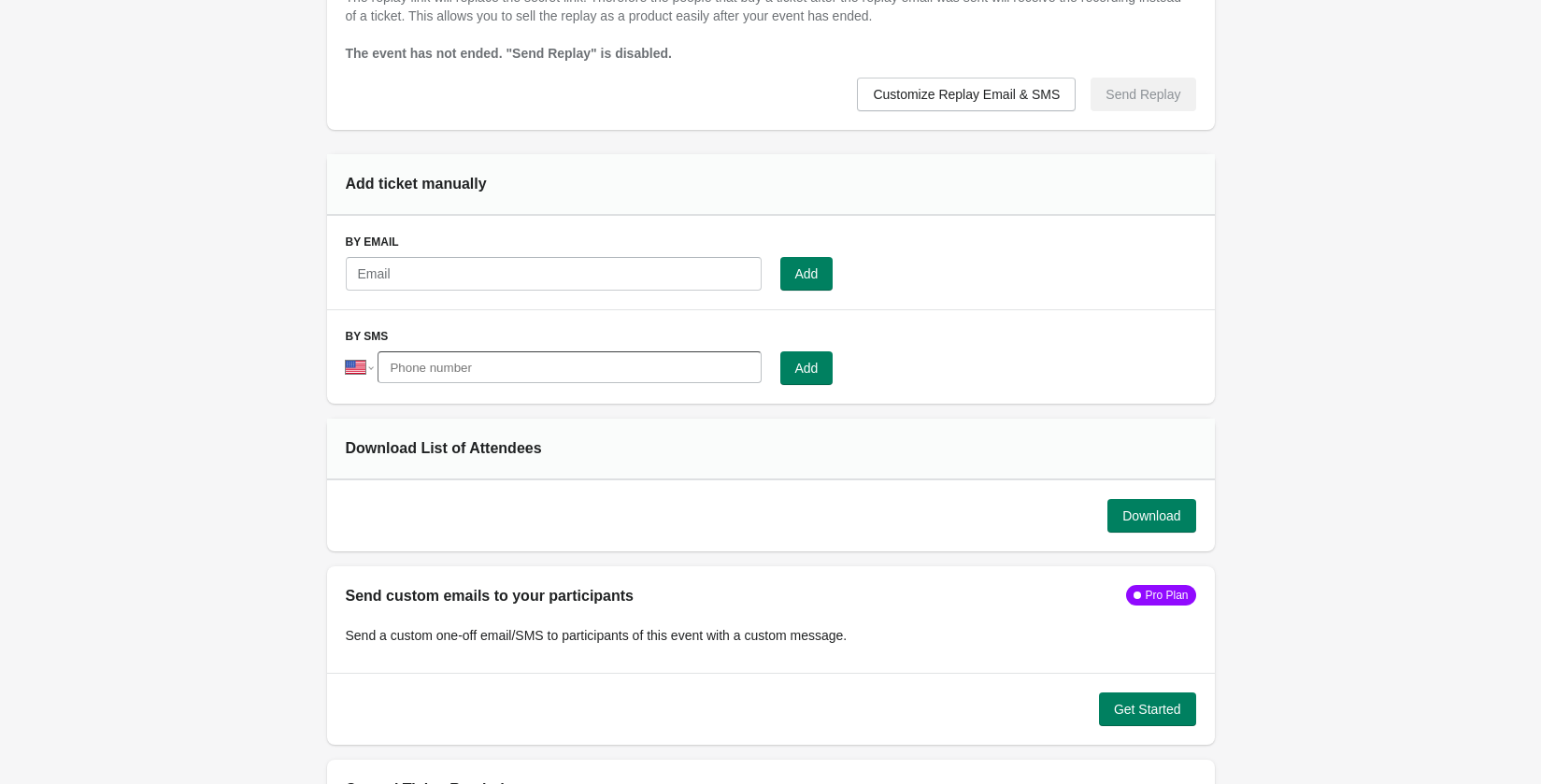 scroll, scrollTop: 1394, scrollLeft: 0, axis: vertical 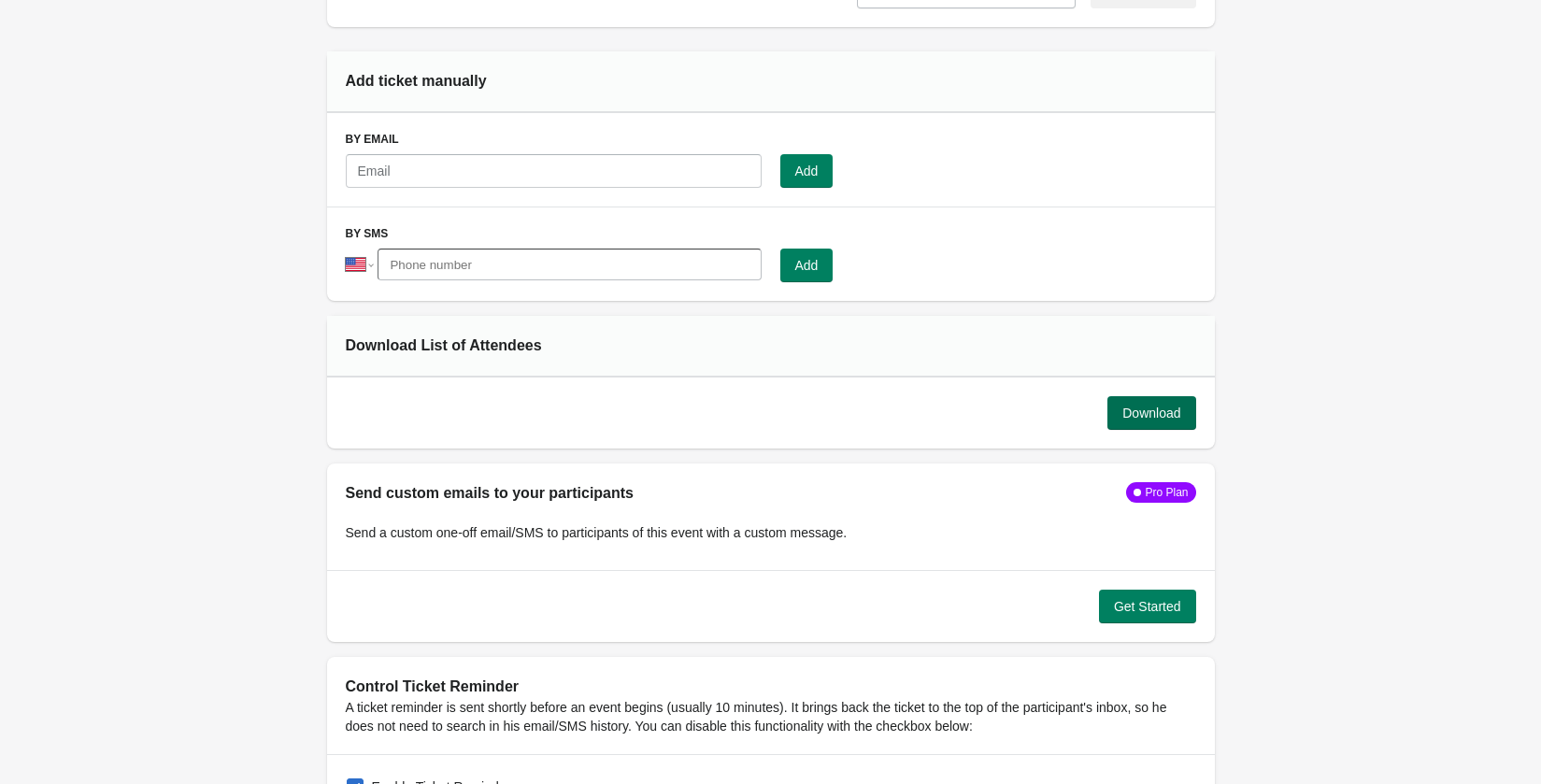 click on "Download" at bounding box center (1151, 413) 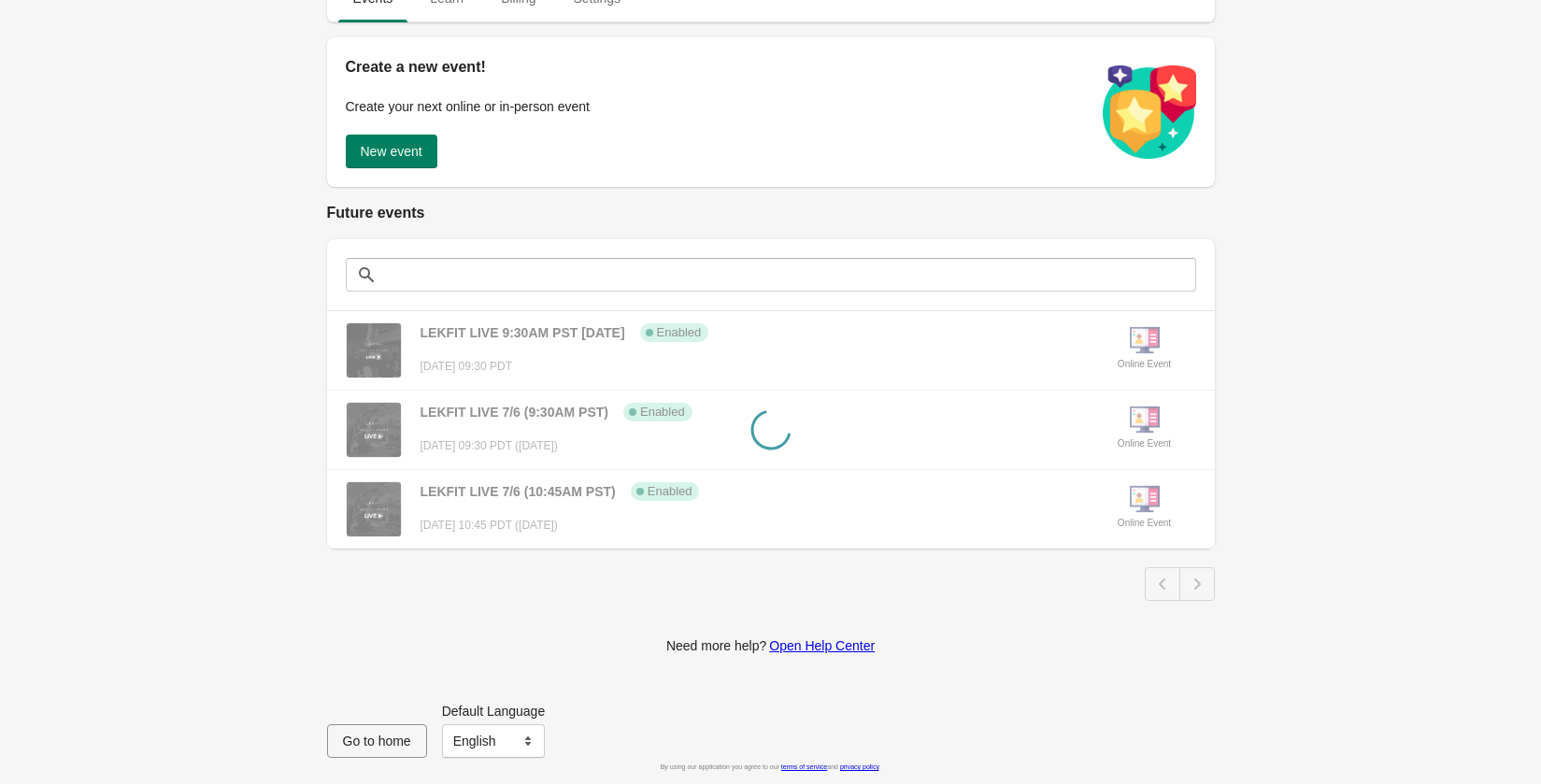 scroll, scrollTop: 214, scrollLeft: 0, axis: vertical 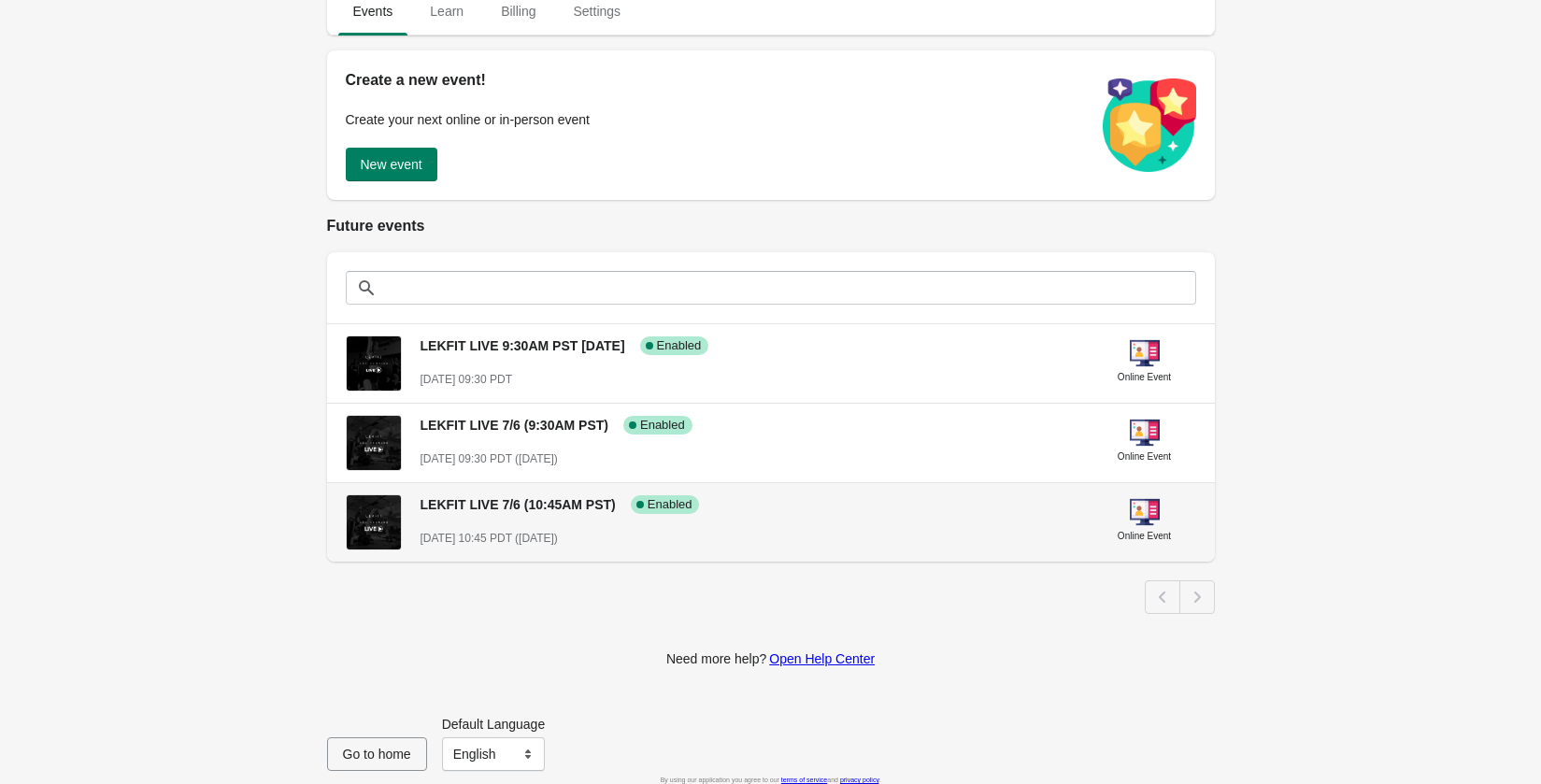 click on "Online Event" at bounding box center (1145, 521) 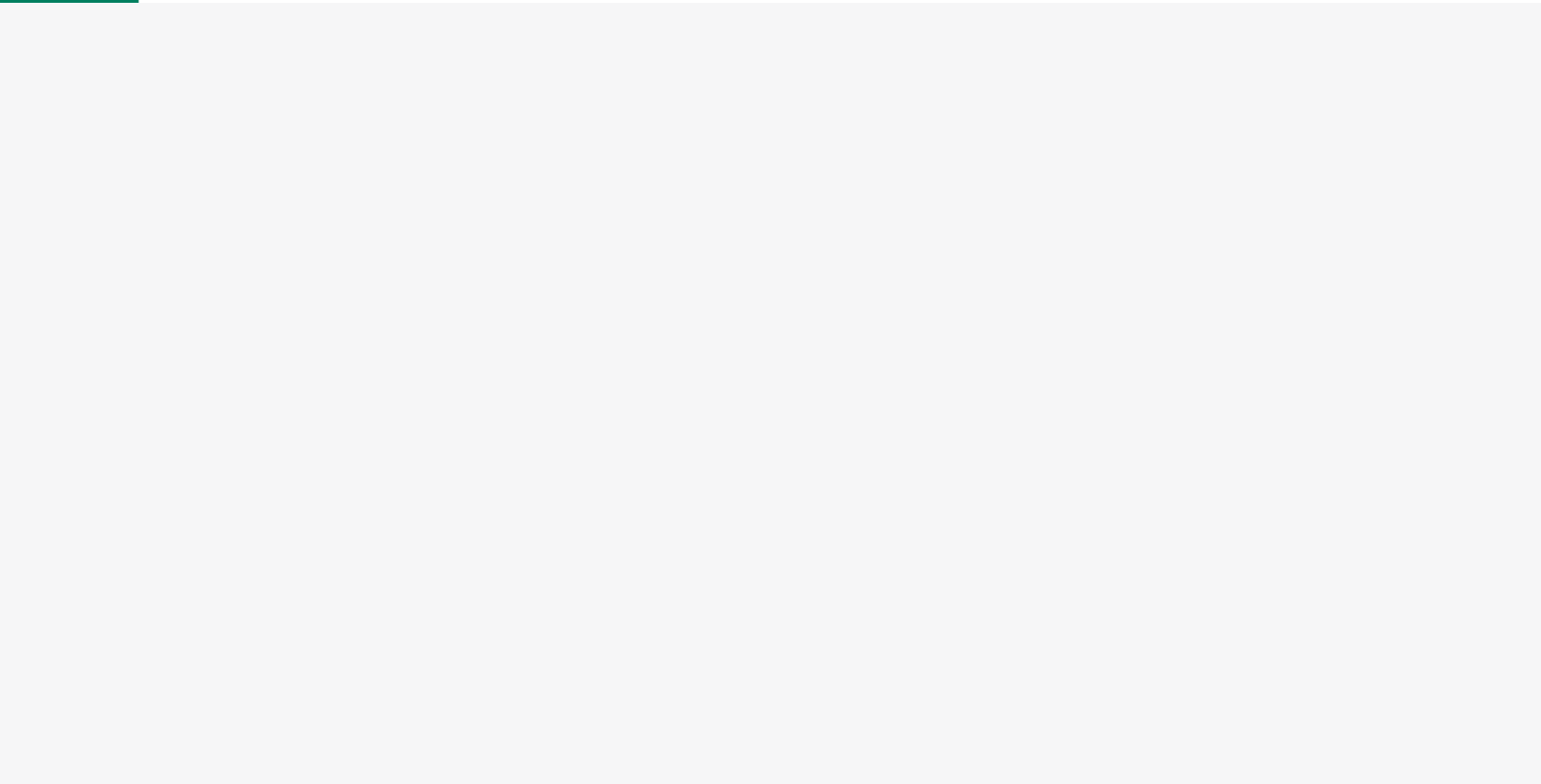 select on "US" 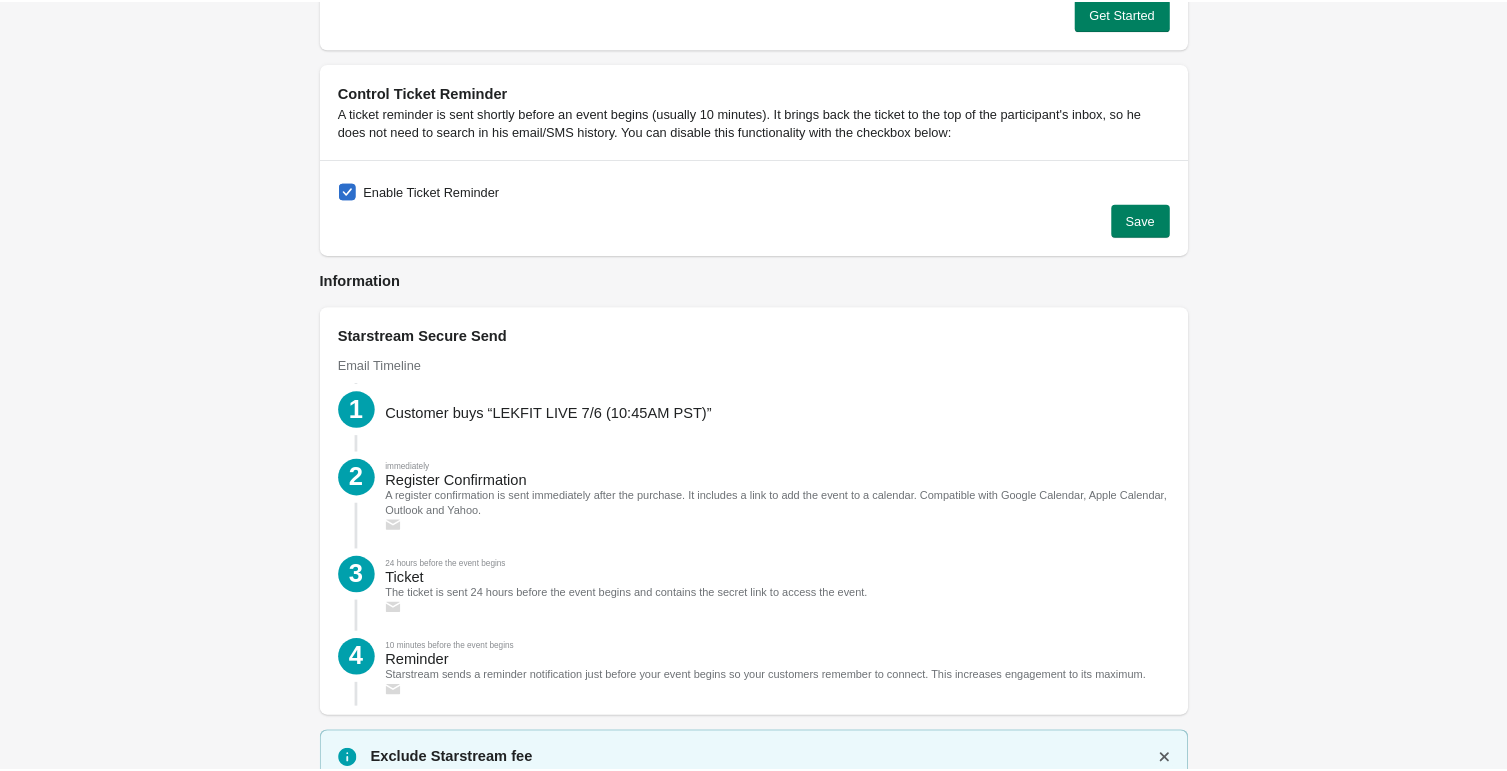 scroll, scrollTop: 1523, scrollLeft: 0, axis: vertical 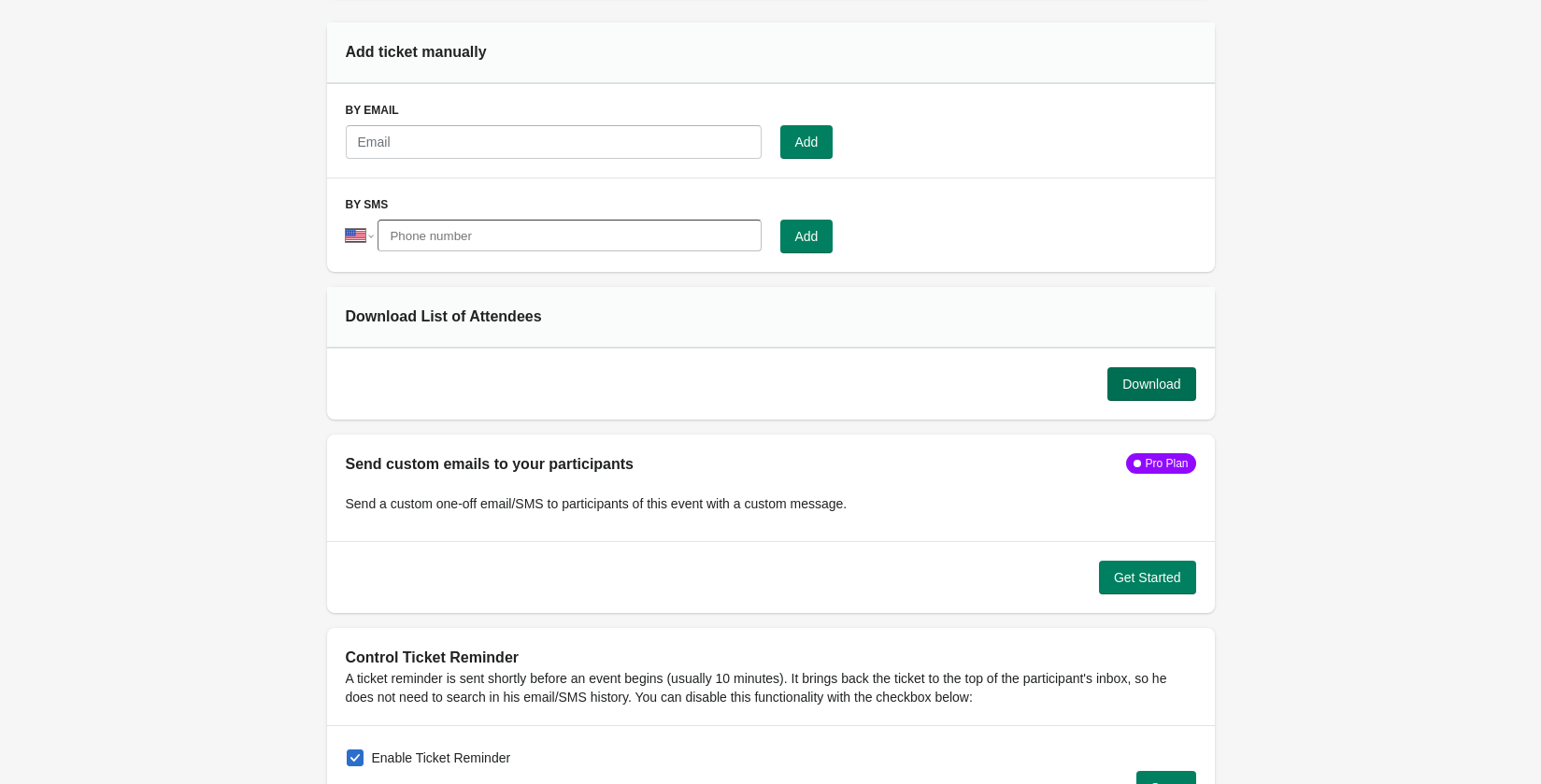 click on "Download" at bounding box center (1151, 384) 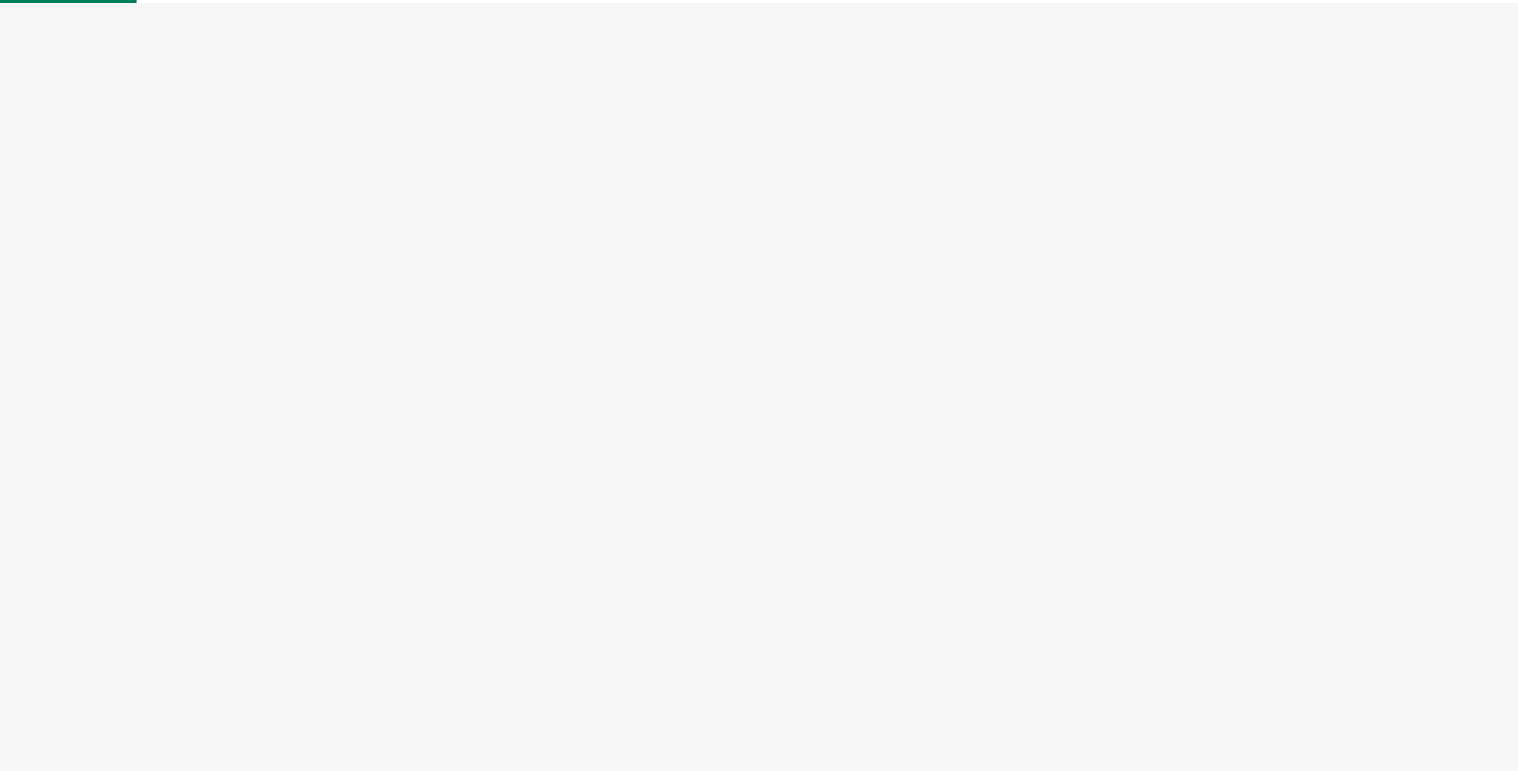 scroll, scrollTop: 0, scrollLeft: 0, axis: both 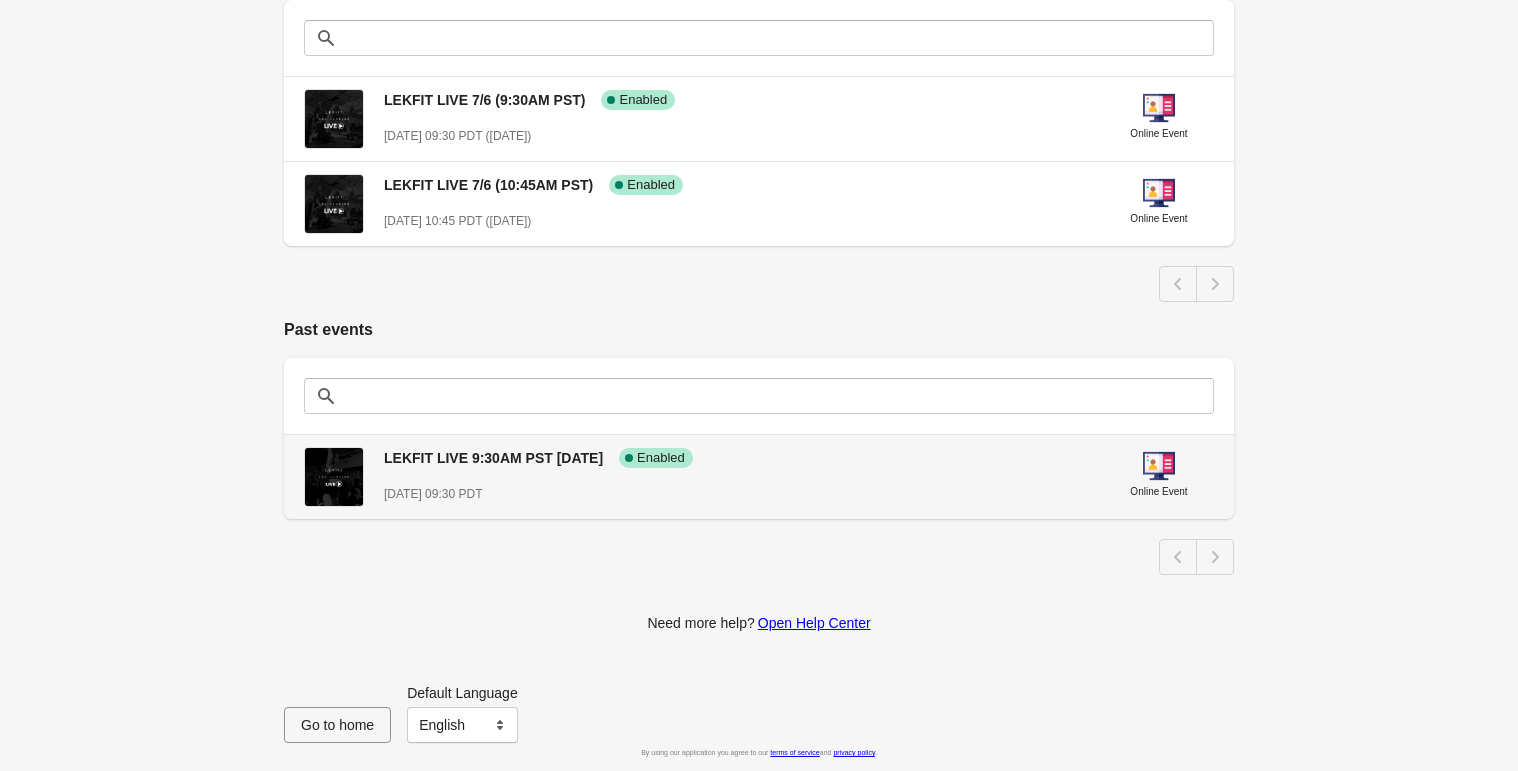 click on "[DATE] 09:30 PDT" at bounding box center [736, 494] 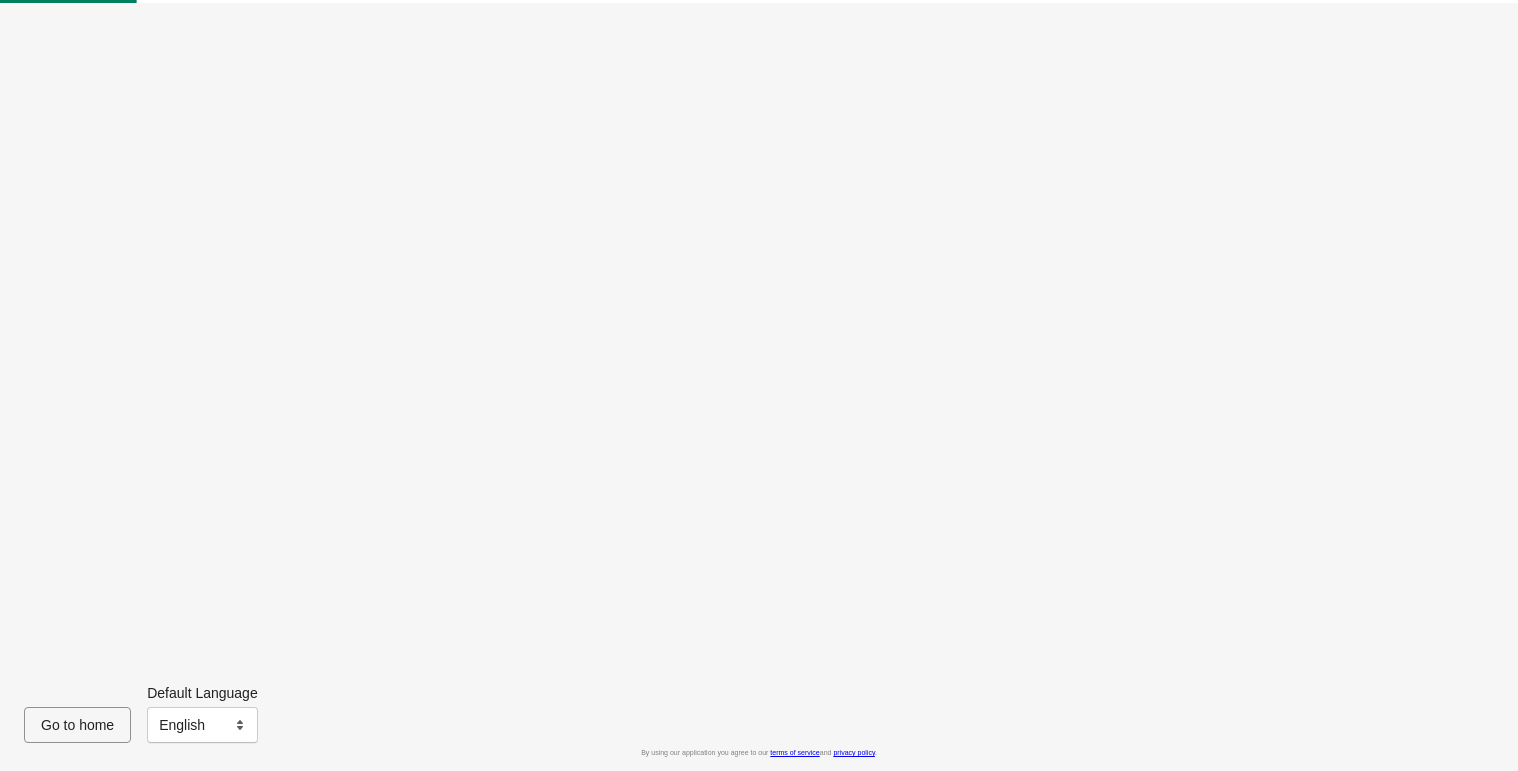 scroll, scrollTop: 0, scrollLeft: 0, axis: both 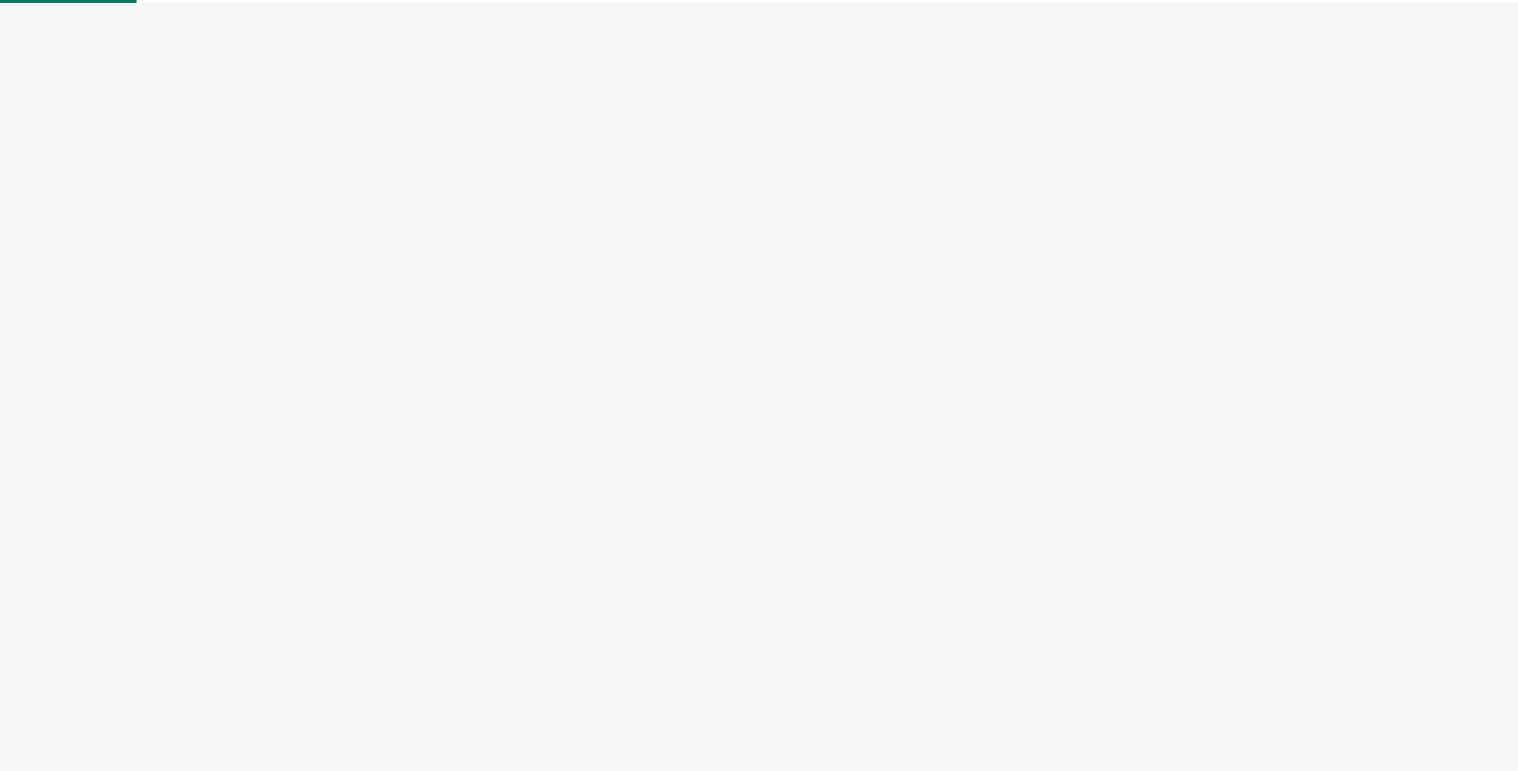 select on "US" 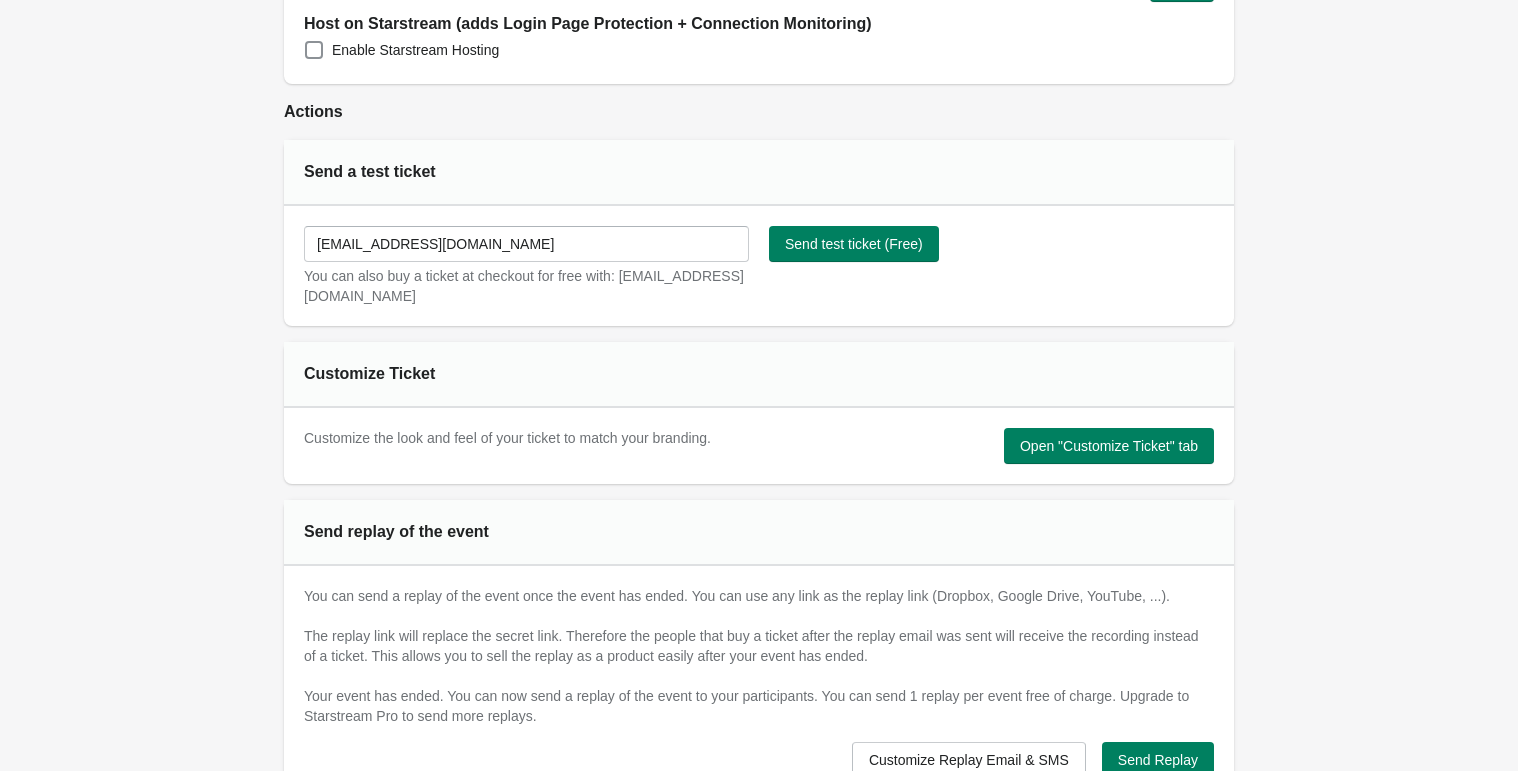 scroll, scrollTop: 744, scrollLeft: 0, axis: vertical 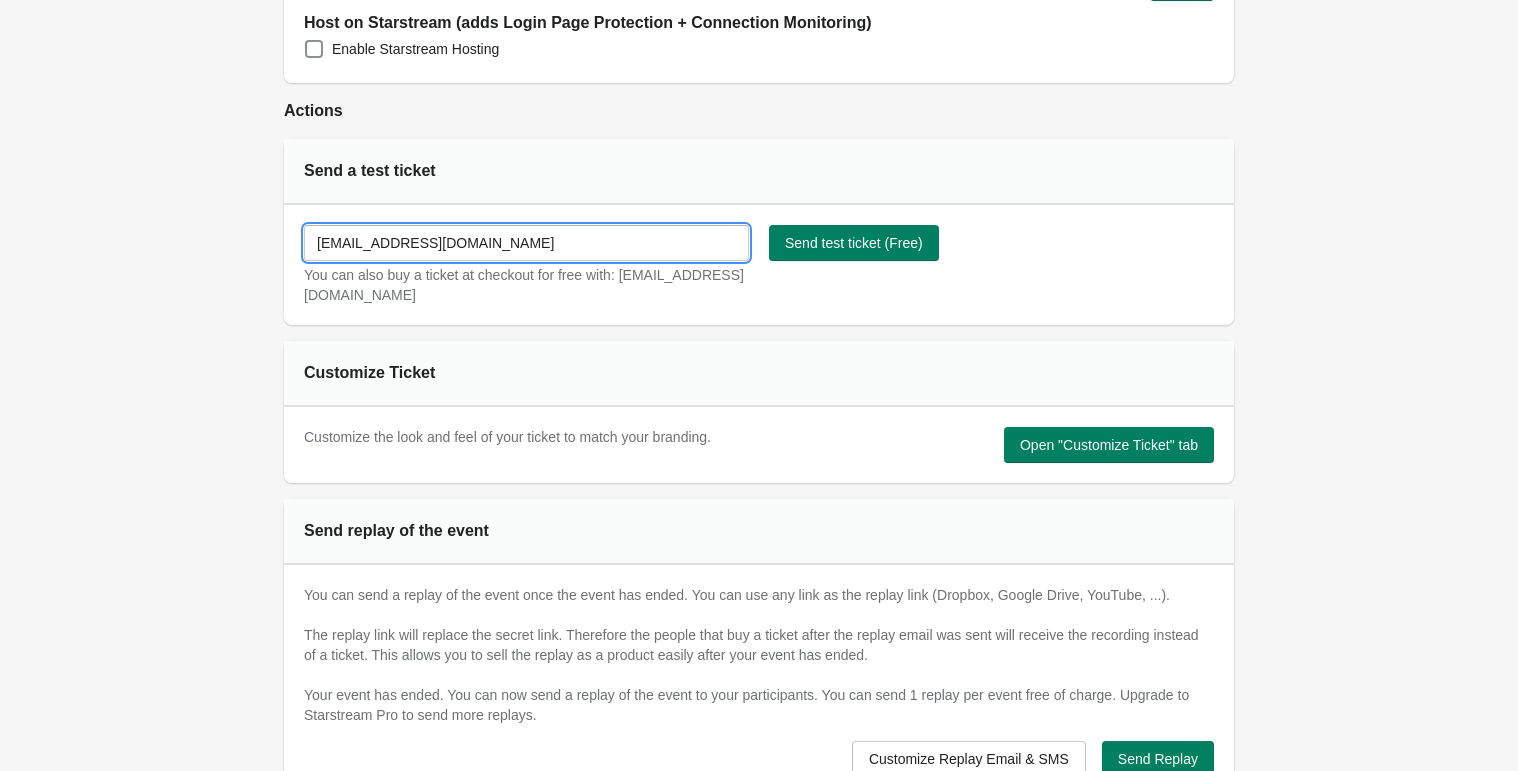 click on "[EMAIL_ADDRESS][DOMAIN_NAME]" at bounding box center (526, 243) 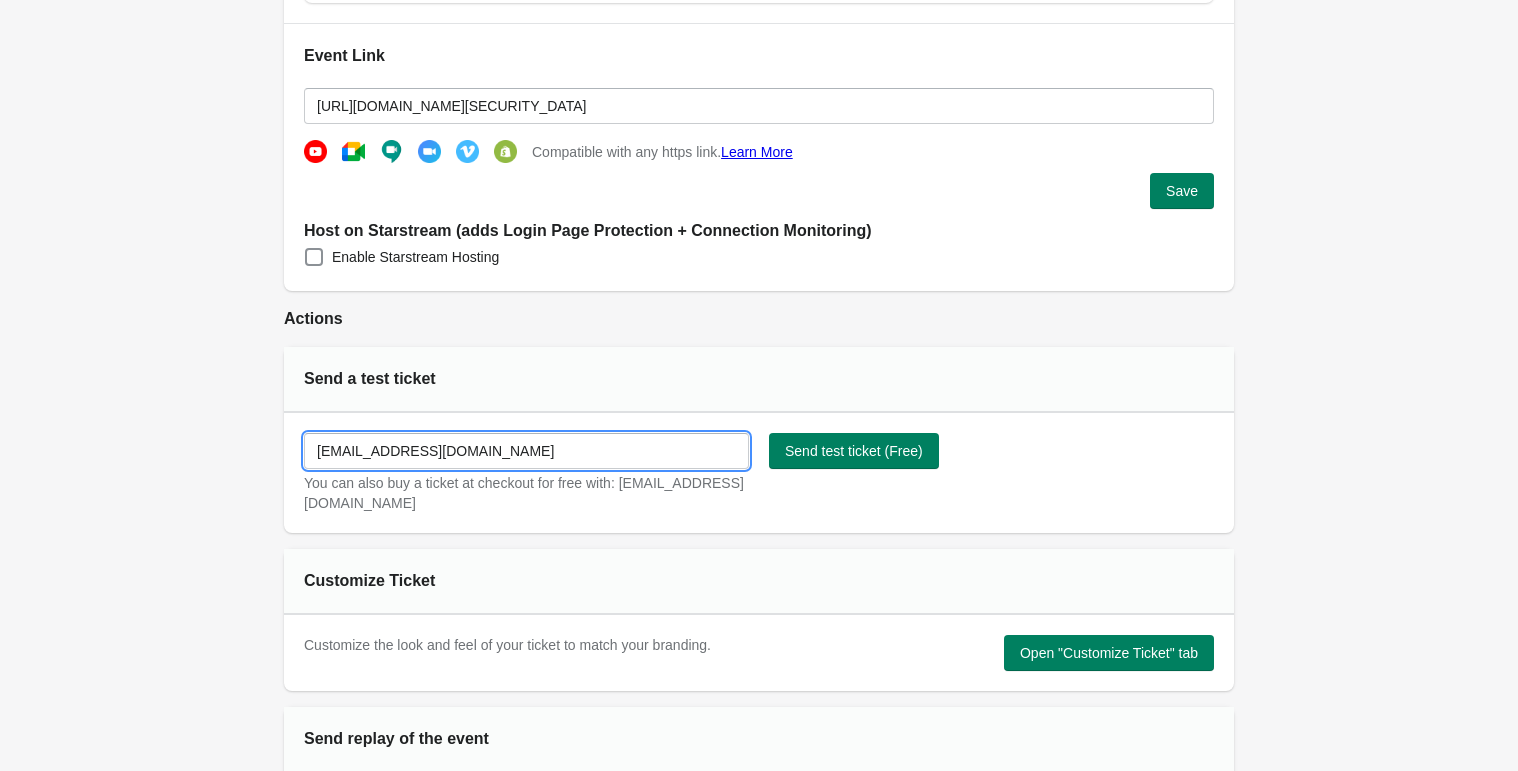scroll, scrollTop: 542, scrollLeft: 0, axis: vertical 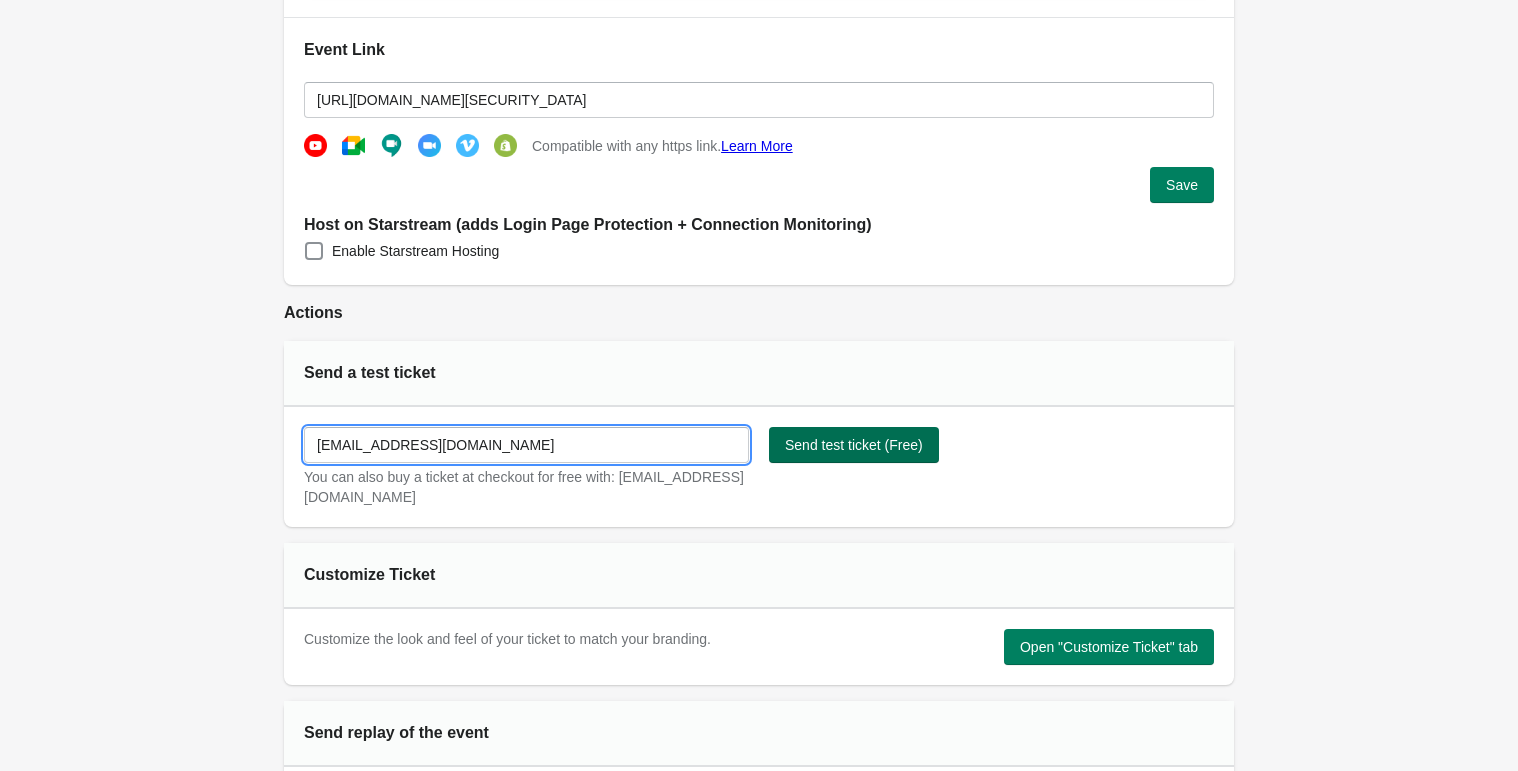 type on "[EMAIL_ADDRESS][DOMAIN_NAME]" 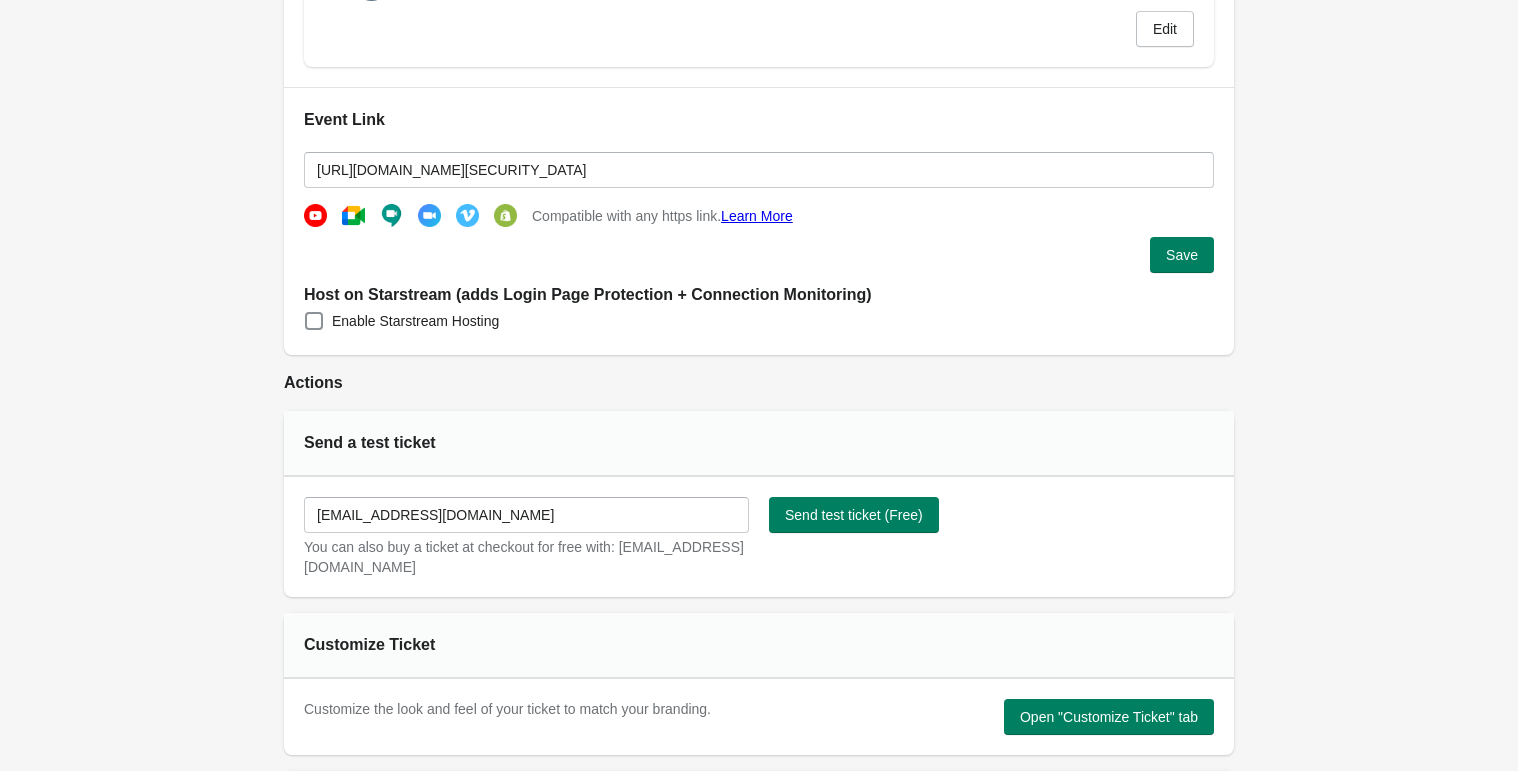 scroll, scrollTop: 313, scrollLeft: 0, axis: vertical 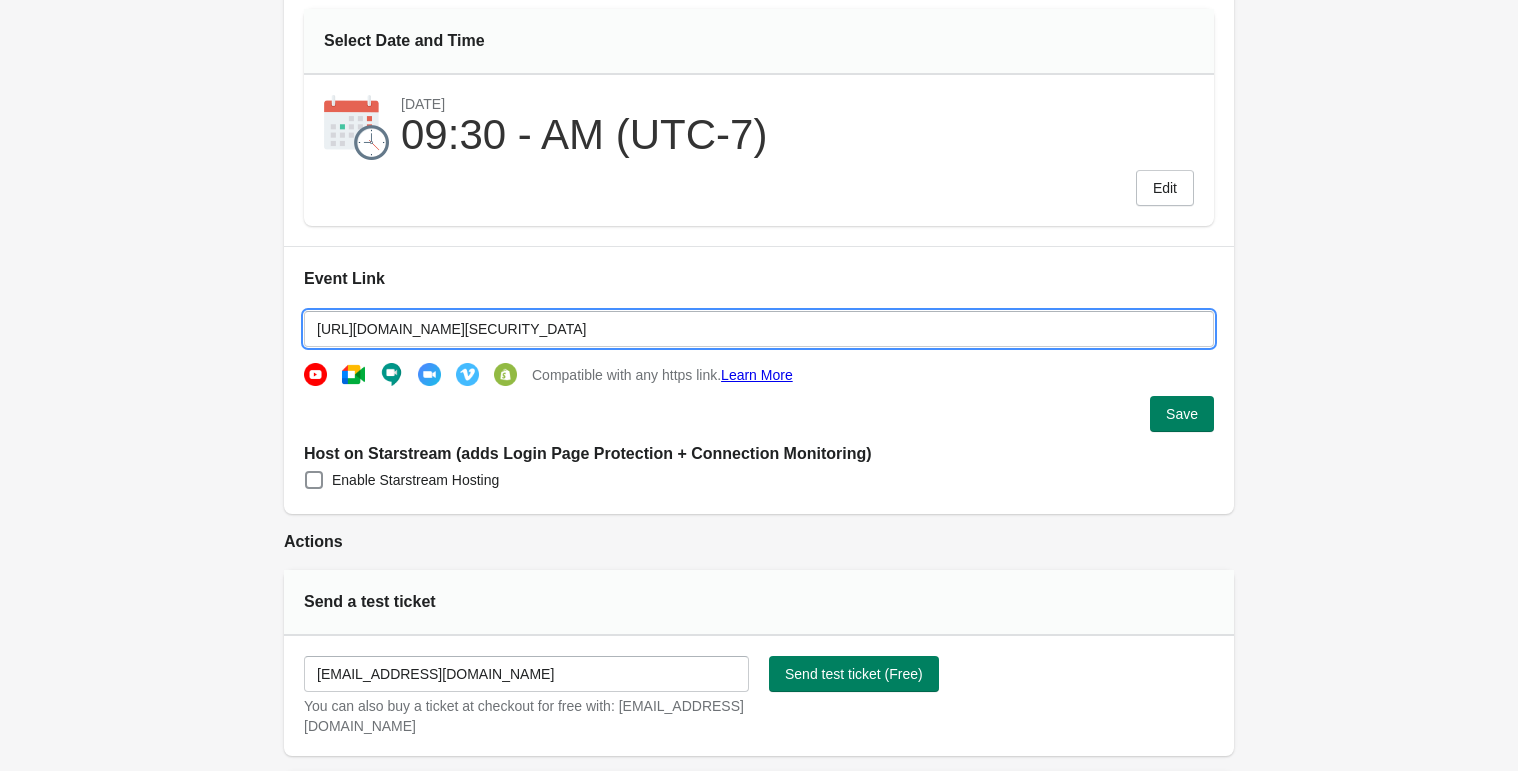 click on "[URL][DOMAIN_NAME][SECURITY_DATA]" at bounding box center (759, 329) 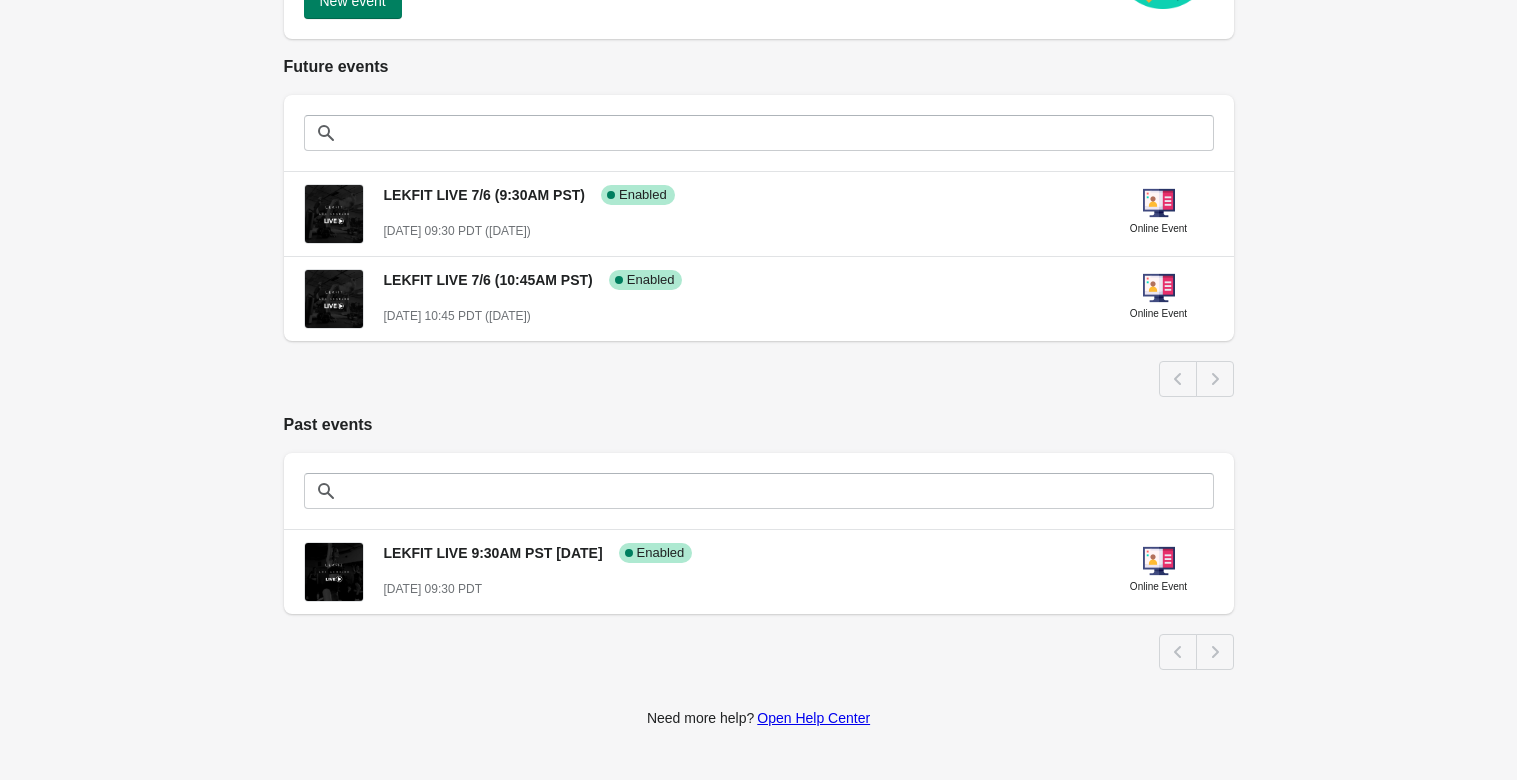 scroll, scrollTop: 404, scrollLeft: 0, axis: vertical 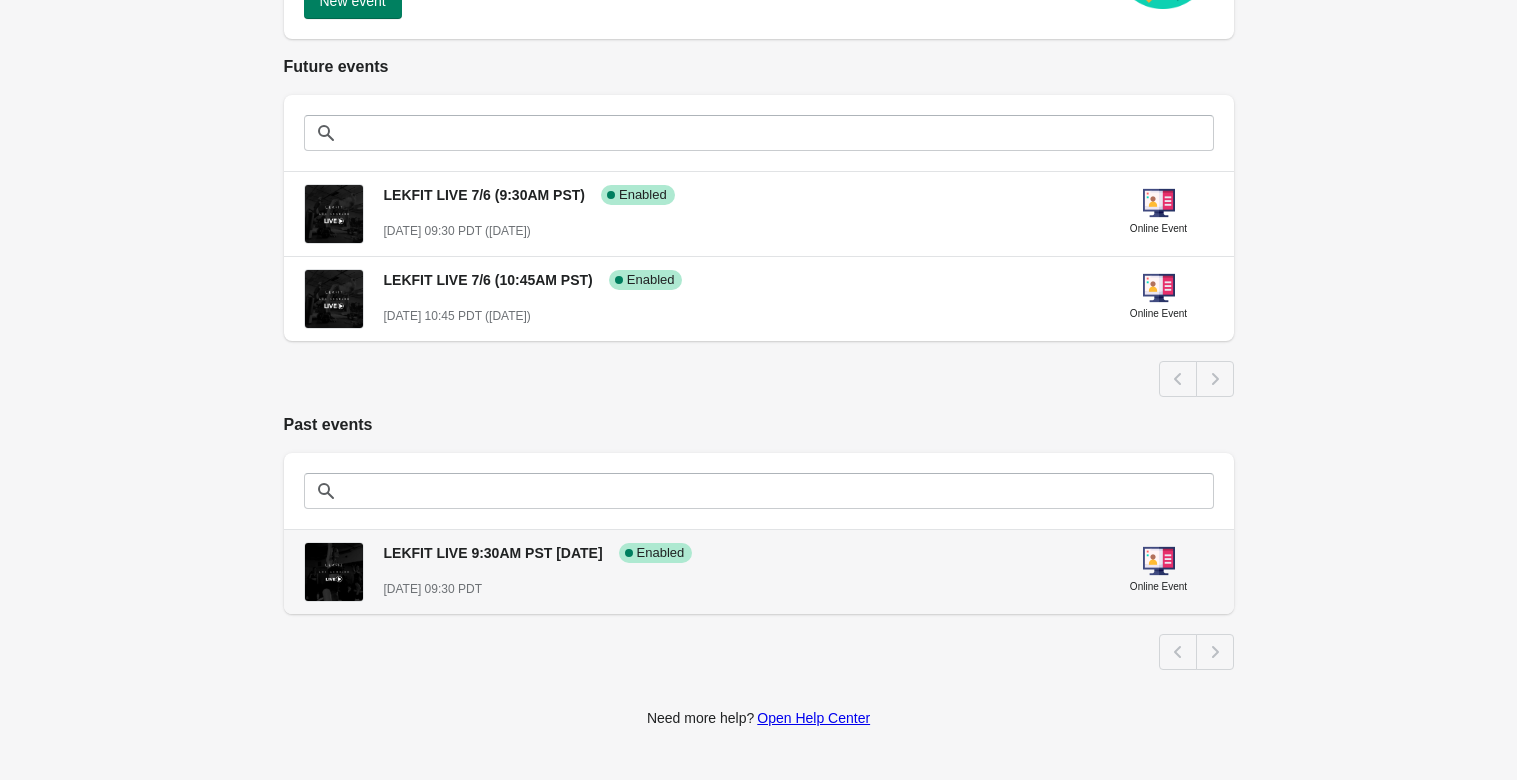 click on "[DATE] 09:30 PDT" at bounding box center (736, 589) 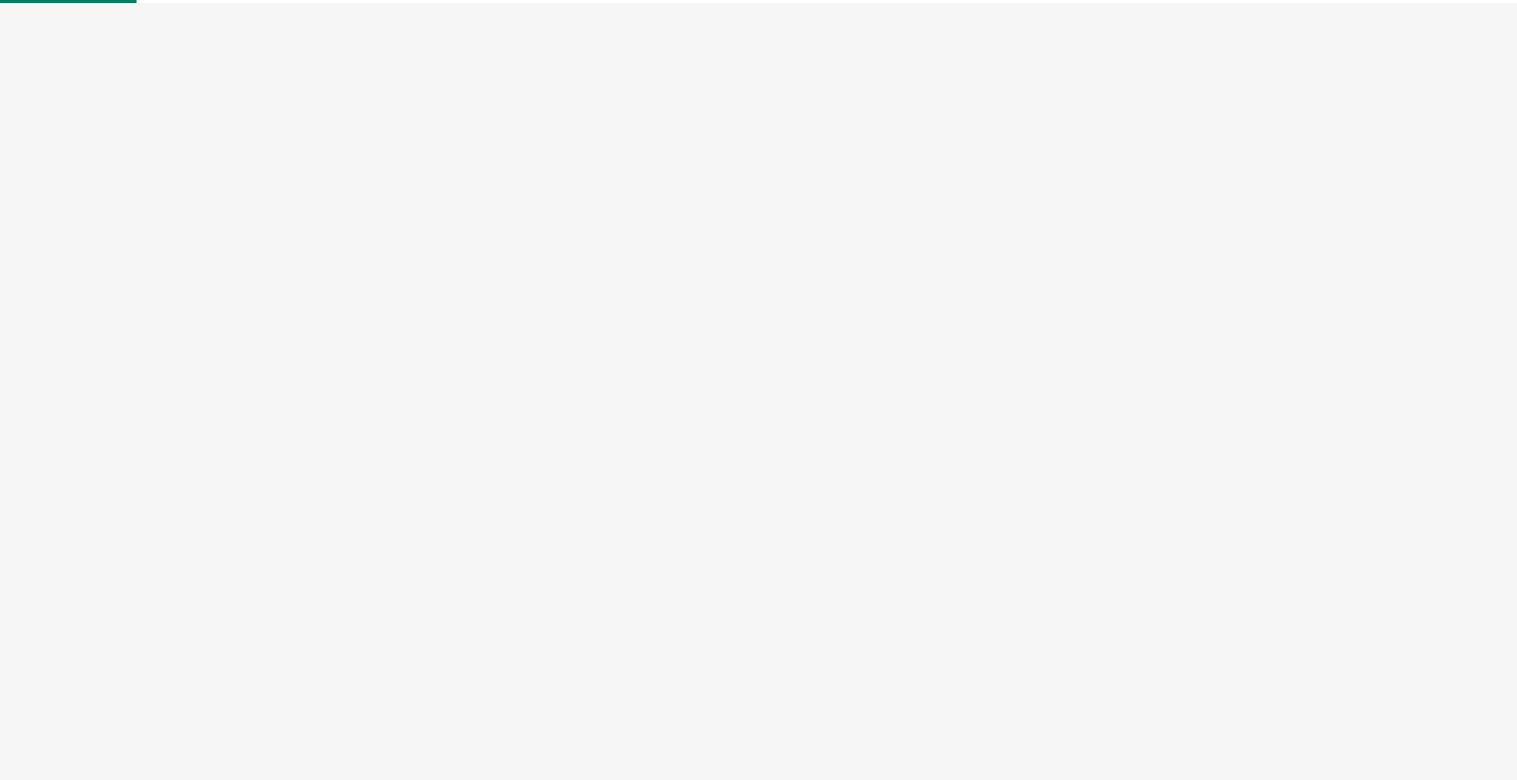 select on "US" 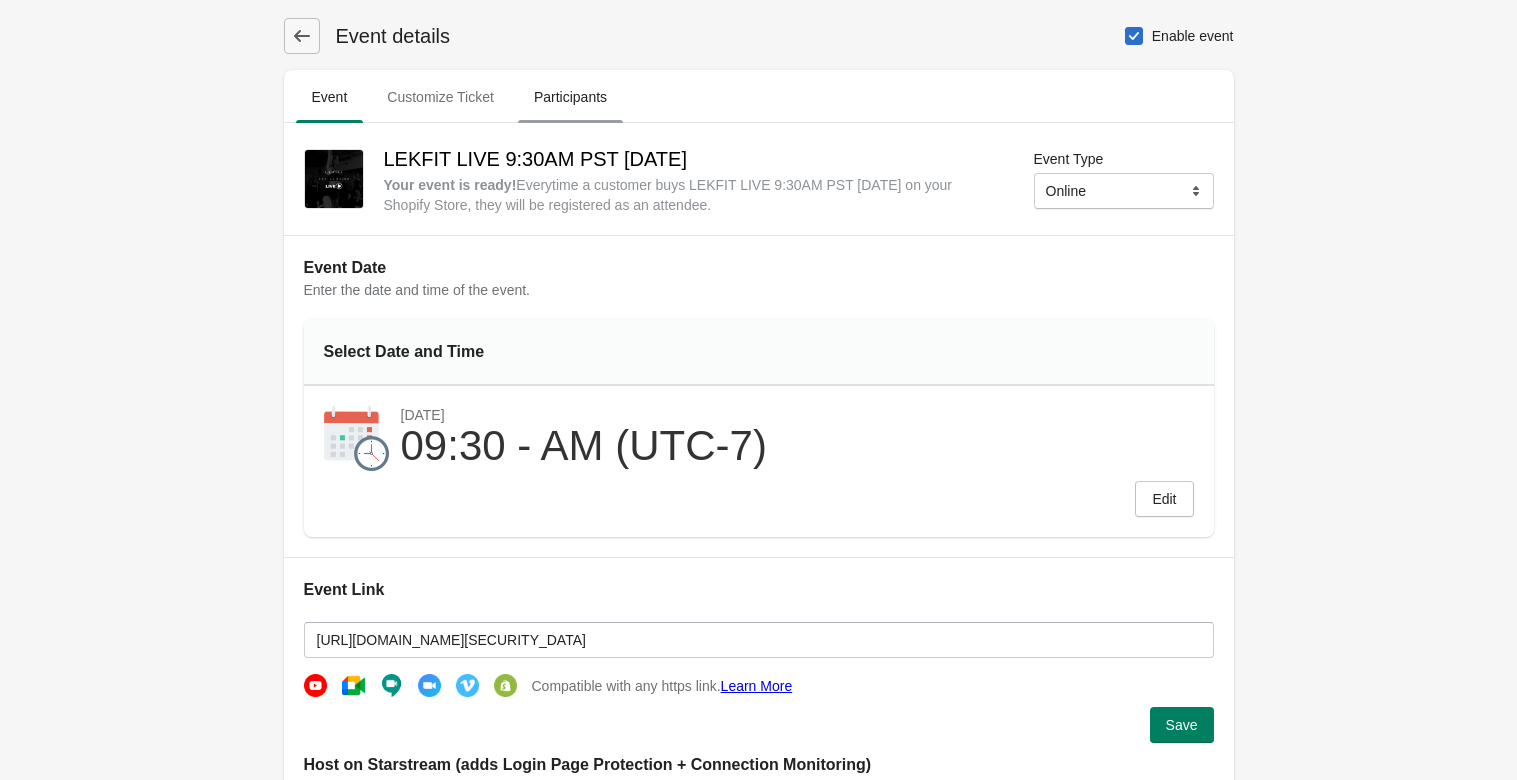scroll, scrollTop: 4, scrollLeft: 0, axis: vertical 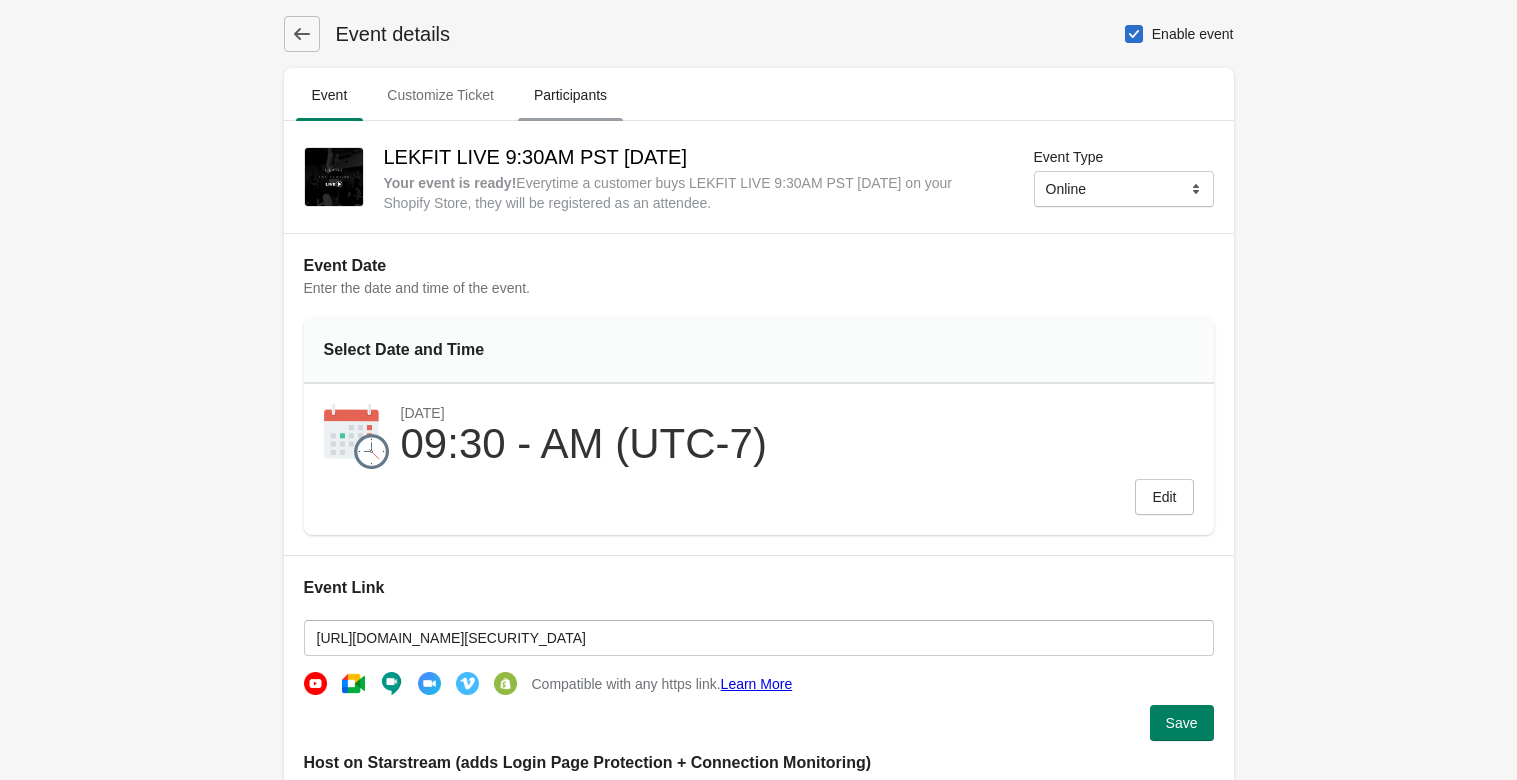 click on "Participants" at bounding box center [570, 95] 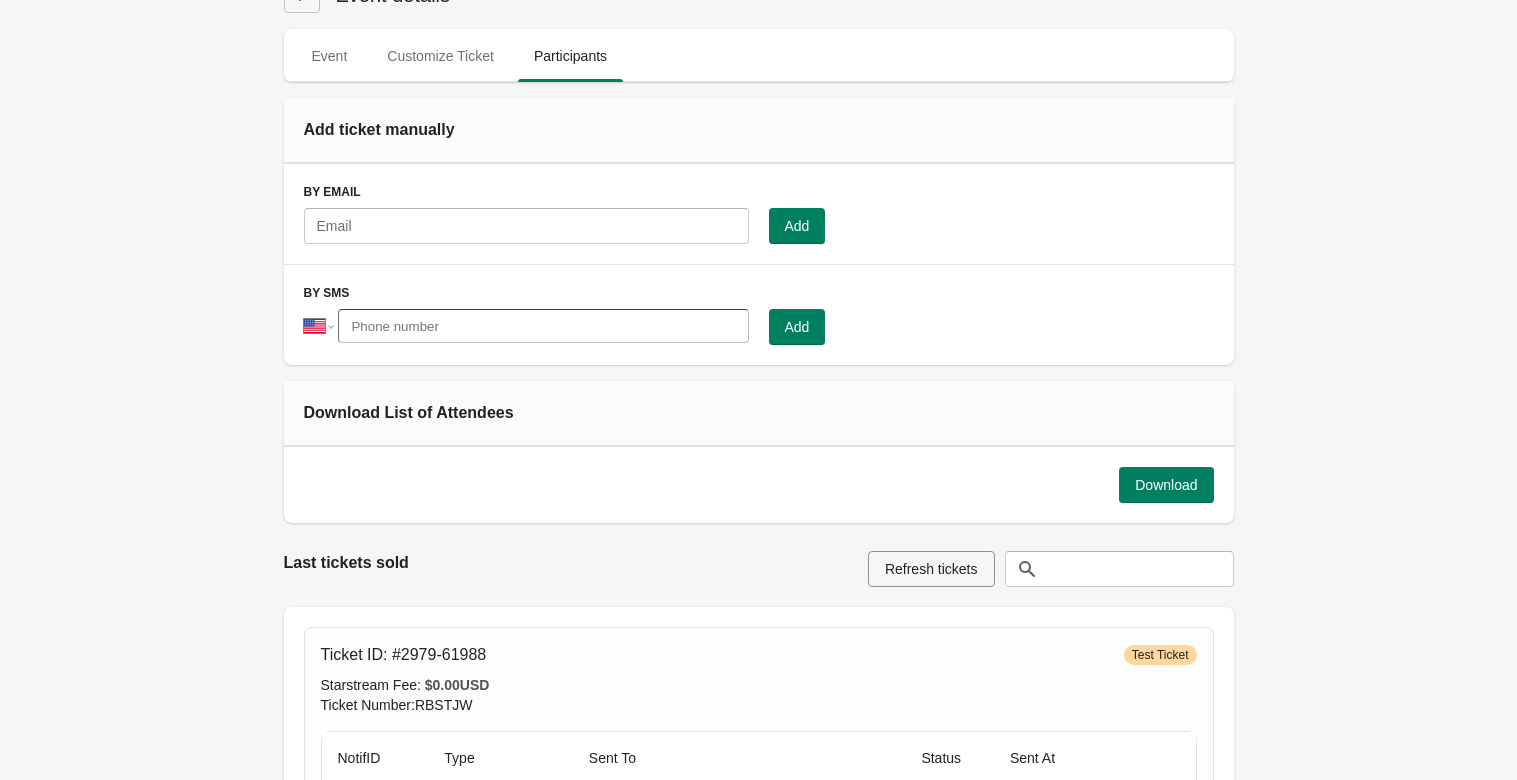 scroll, scrollTop: 0, scrollLeft: 0, axis: both 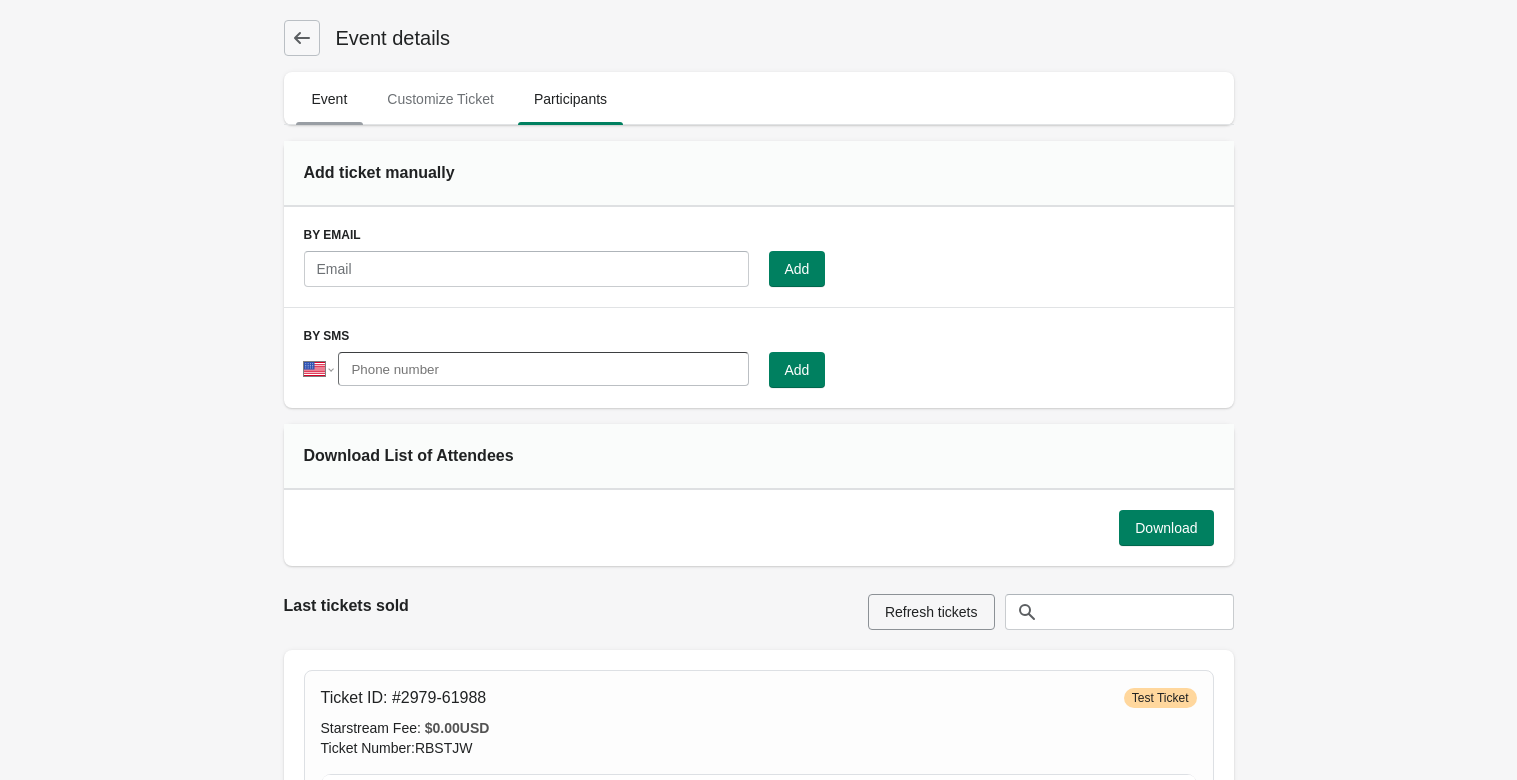 click on "Event" at bounding box center [330, 99] 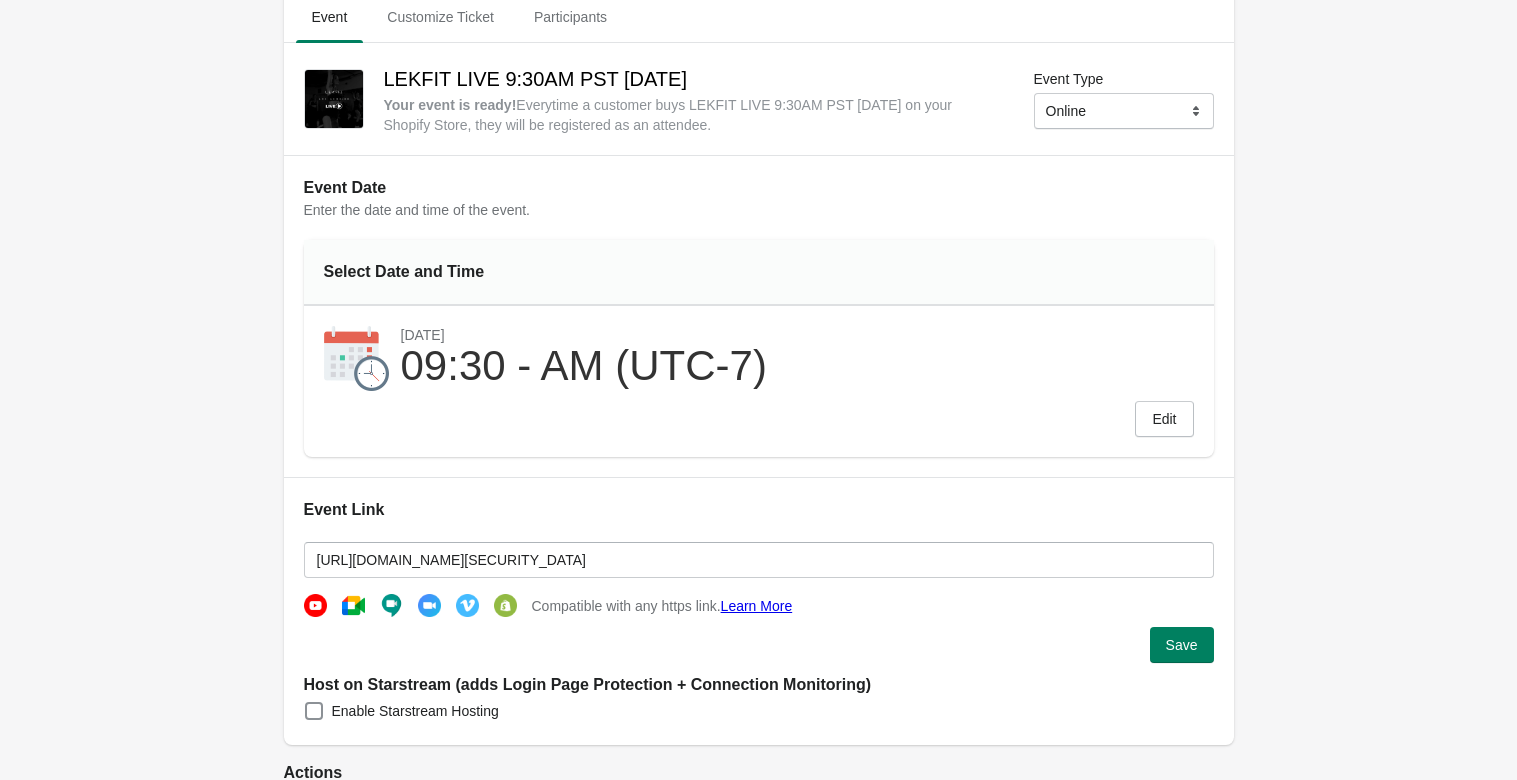 scroll, scrollTop: 0, scrollLeft: 0, axis: both 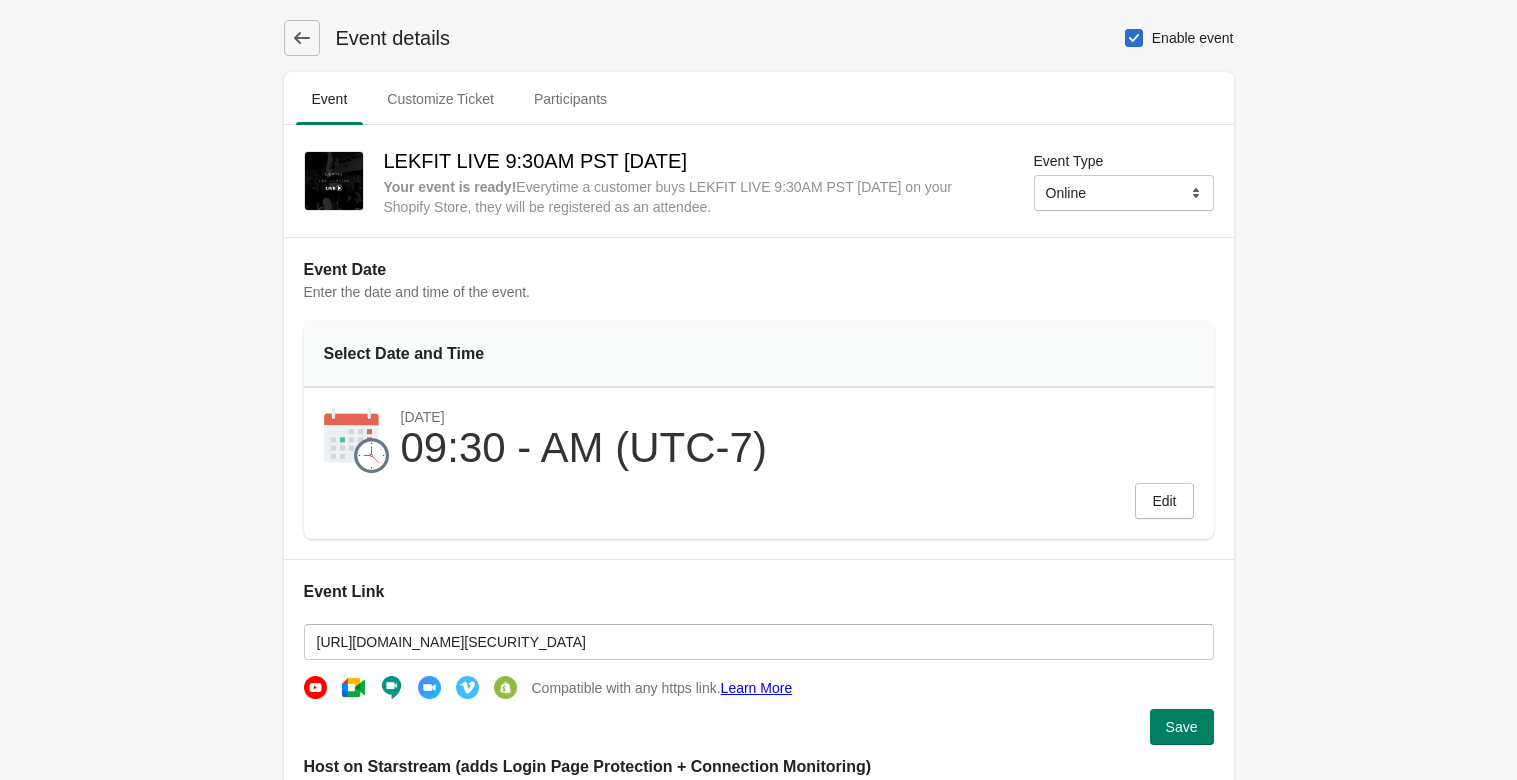 click at bounding box center (302, 38) 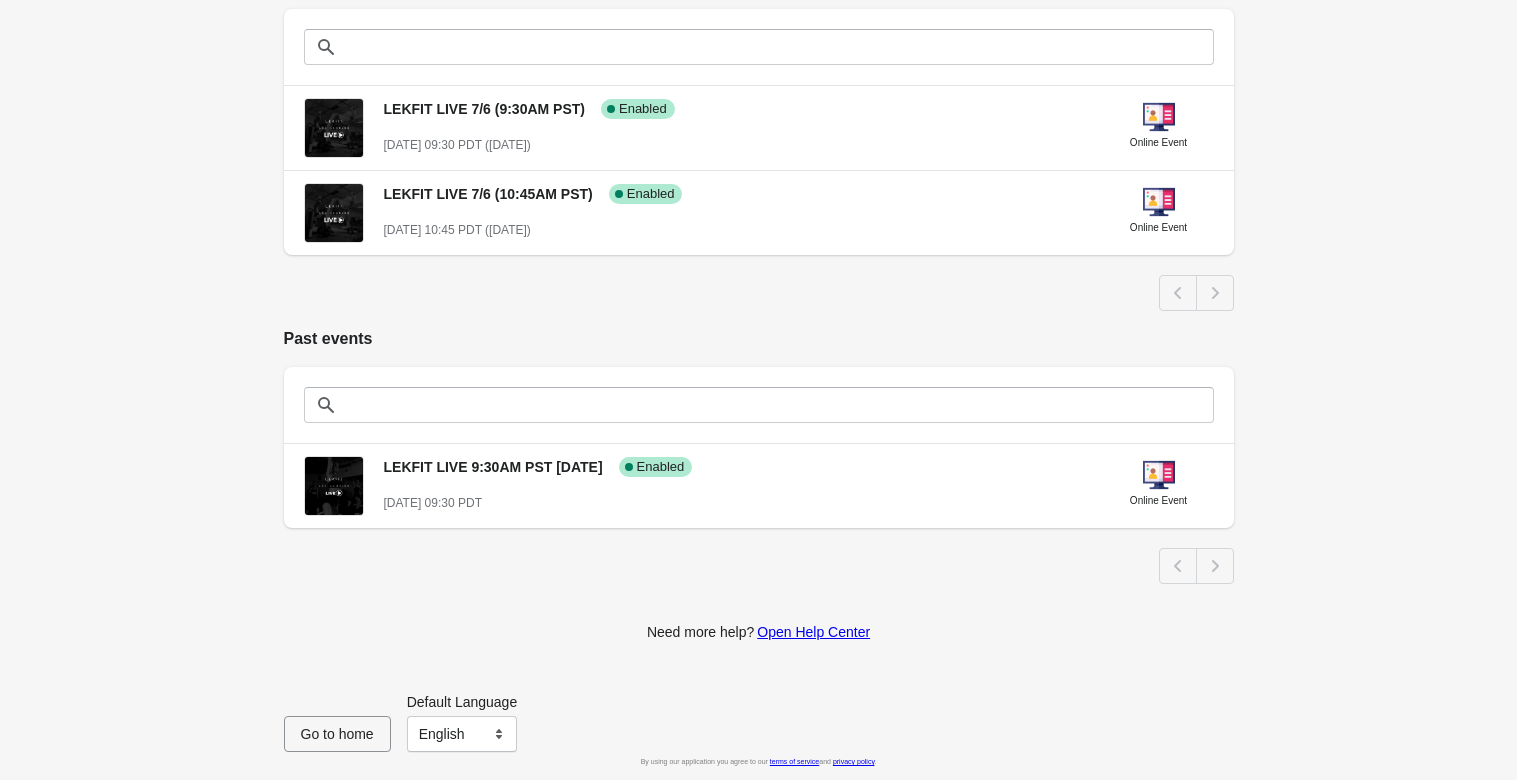 scroll, scrollTop: 510, scrollLeft: 0, axis: vertical 